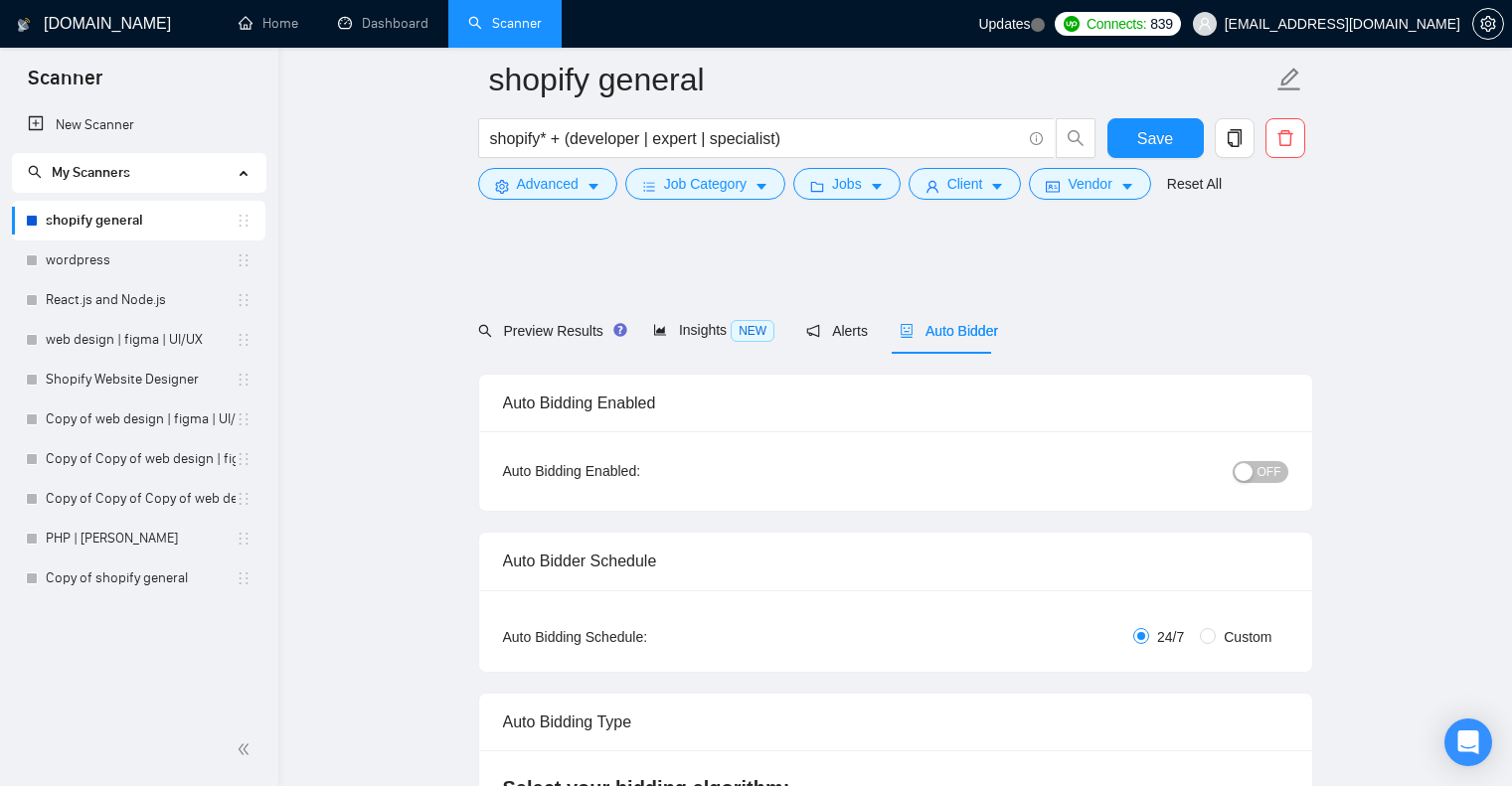 scroll, scrollTop: 1910, scrollLeft: 0, axis: vertical 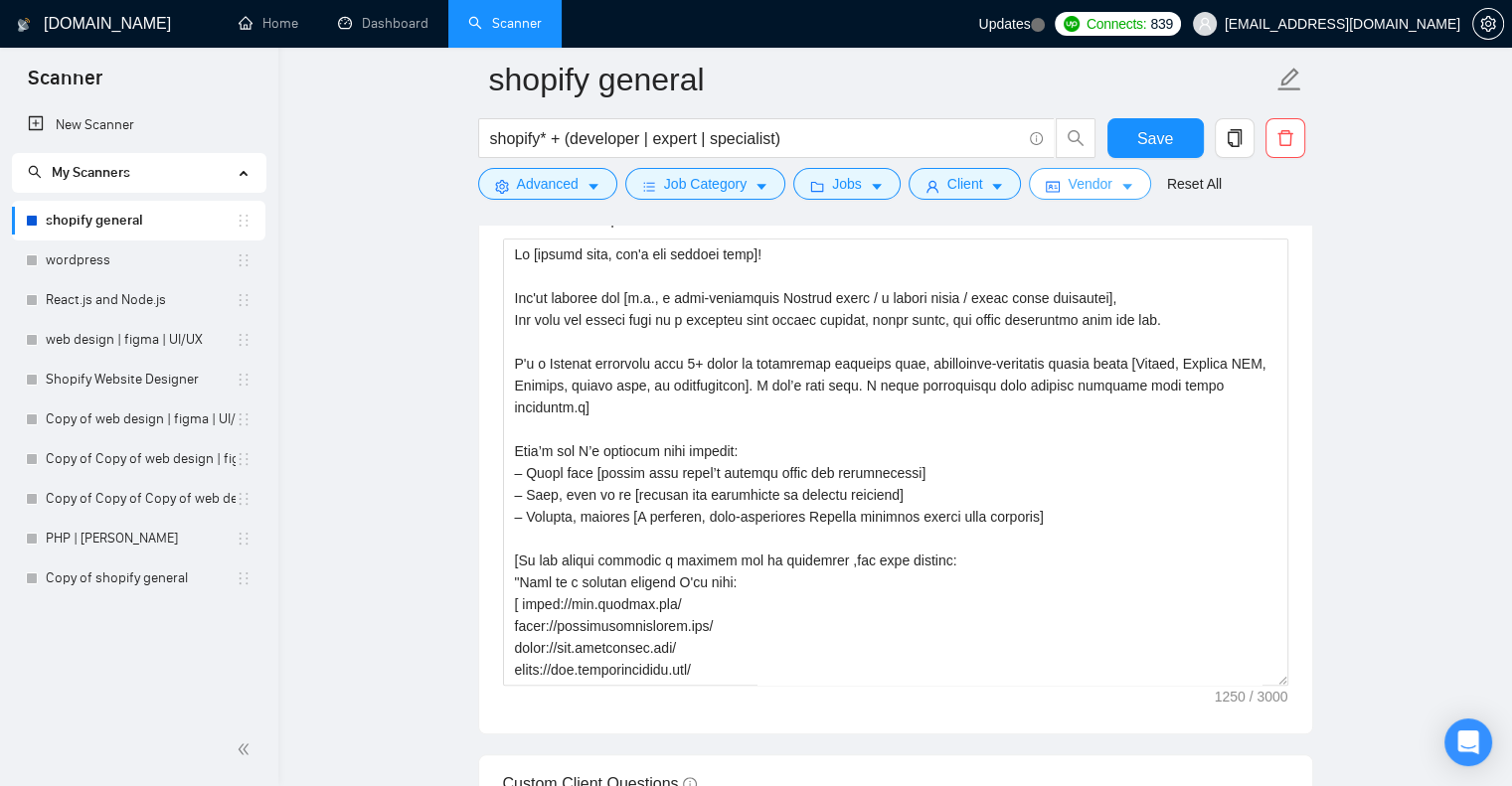click on "Vendor" at bounding box center [1090, 184] 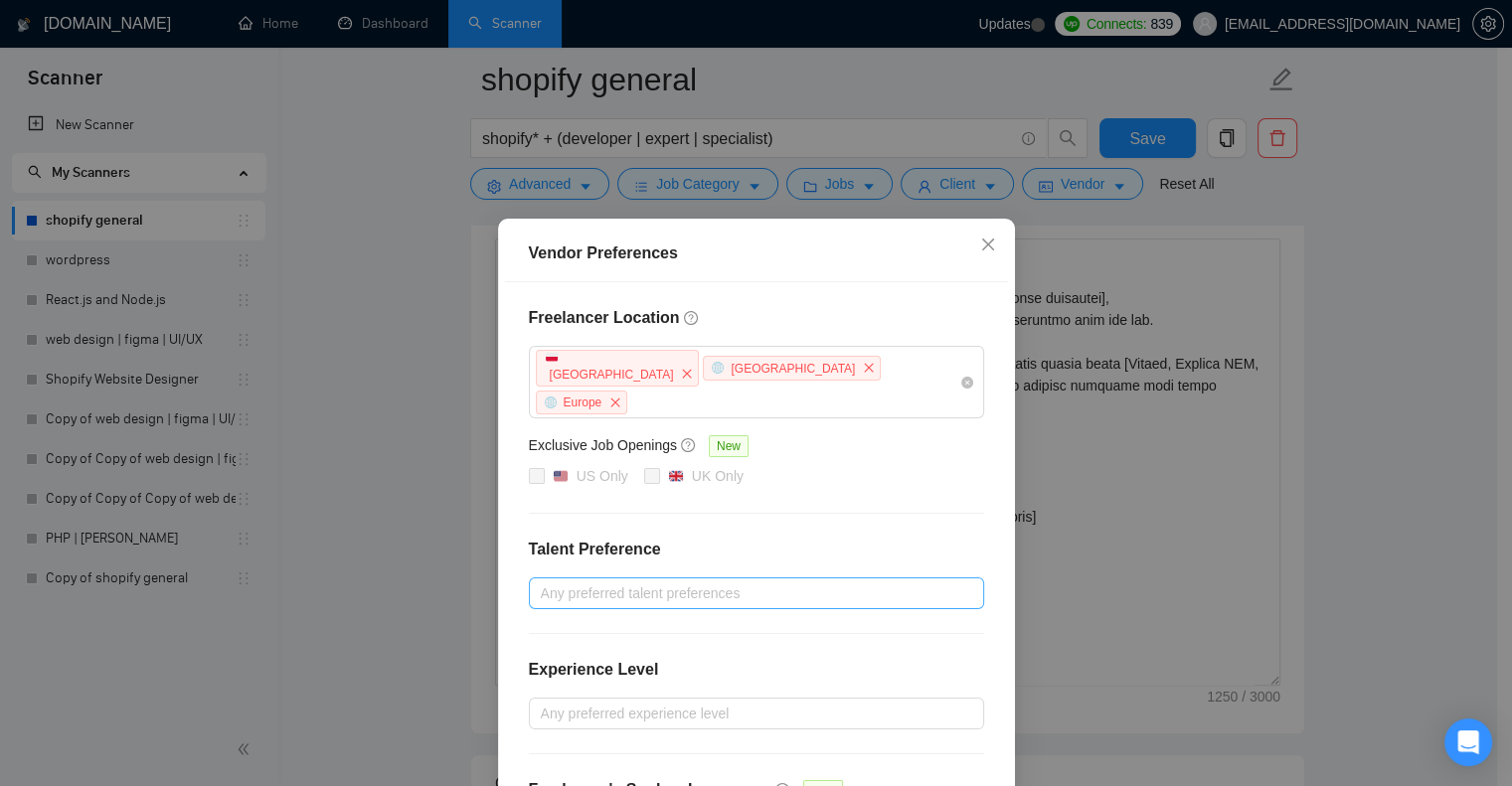 click at bounding box center [747, 593] 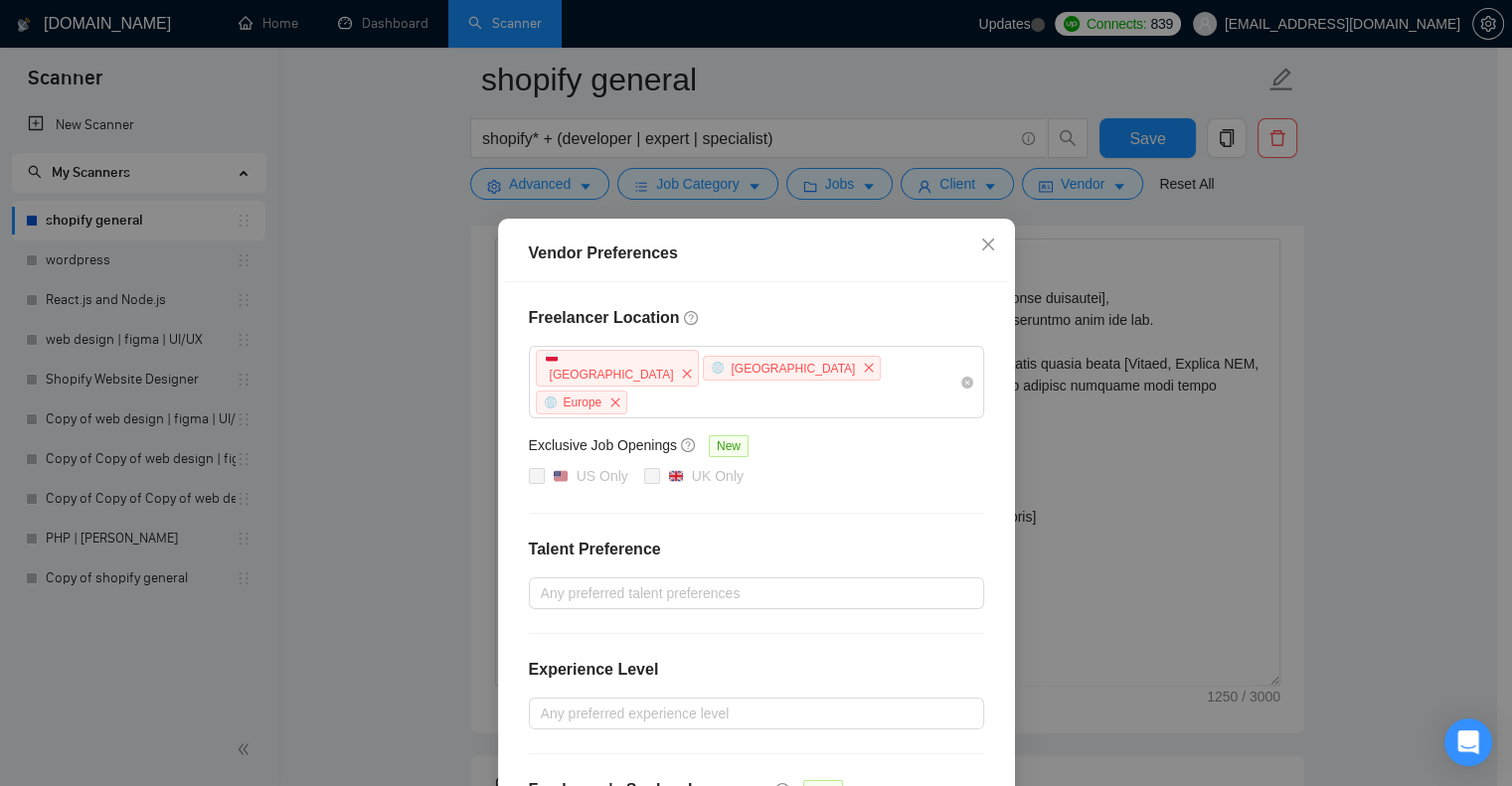 click on "Vendor Preferences Freelancer Location   [GEOGRAPHIC_DATA] [GEOGRAPHIC_DATA] [GEOGRAPHIC_DATA]   Exclusive Job Openings [GEOGRAPHIC_DATA] Only UK Only Talent Preference   Any preferred talent preferences Experience Level   Any preferred experience level Freelancer's Spoken Languages New Spanish German French Russian Italian Chinese Dutch Ukrainian   Reset OK" at bounding box center (756, 393) 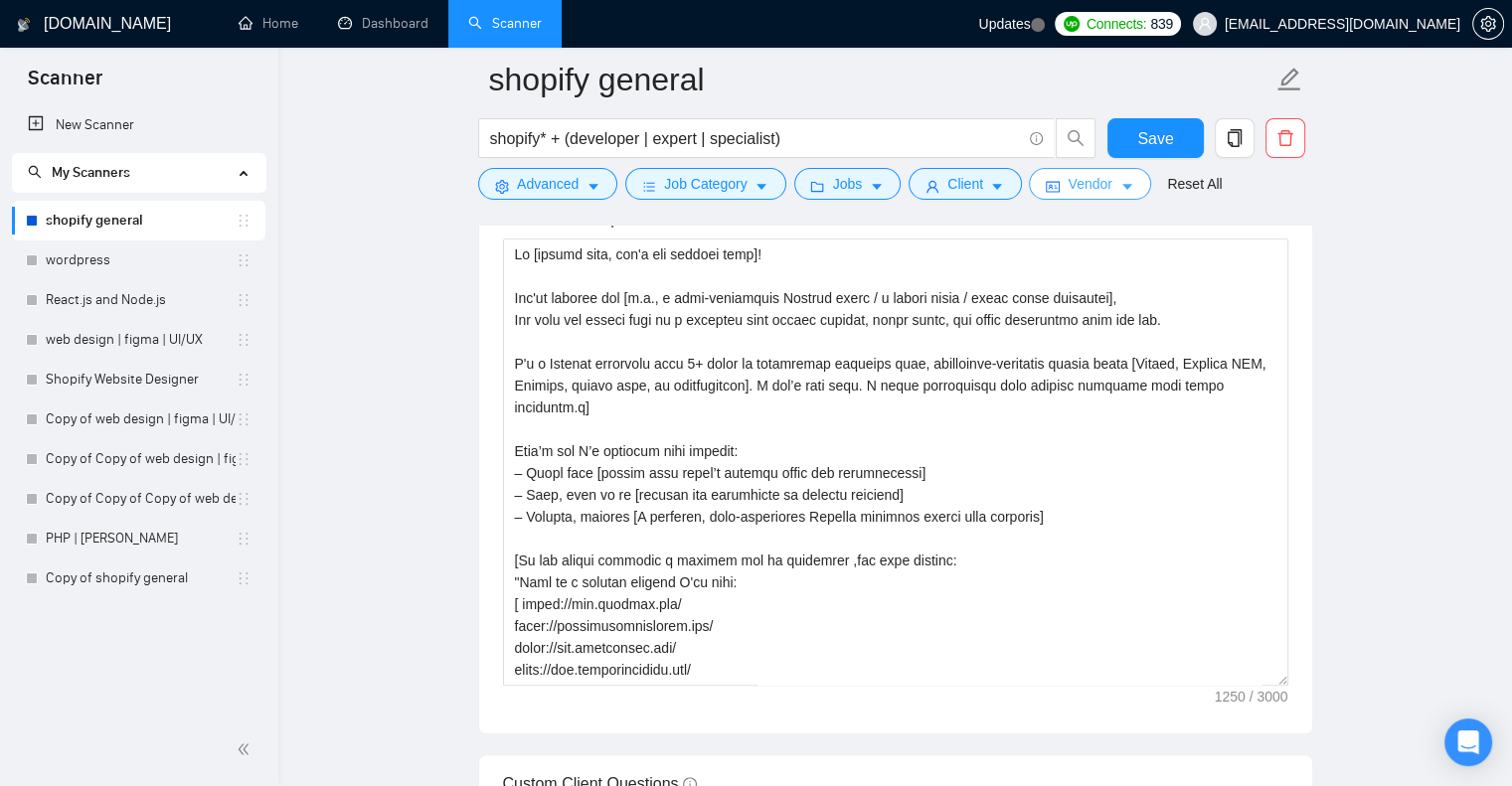 type 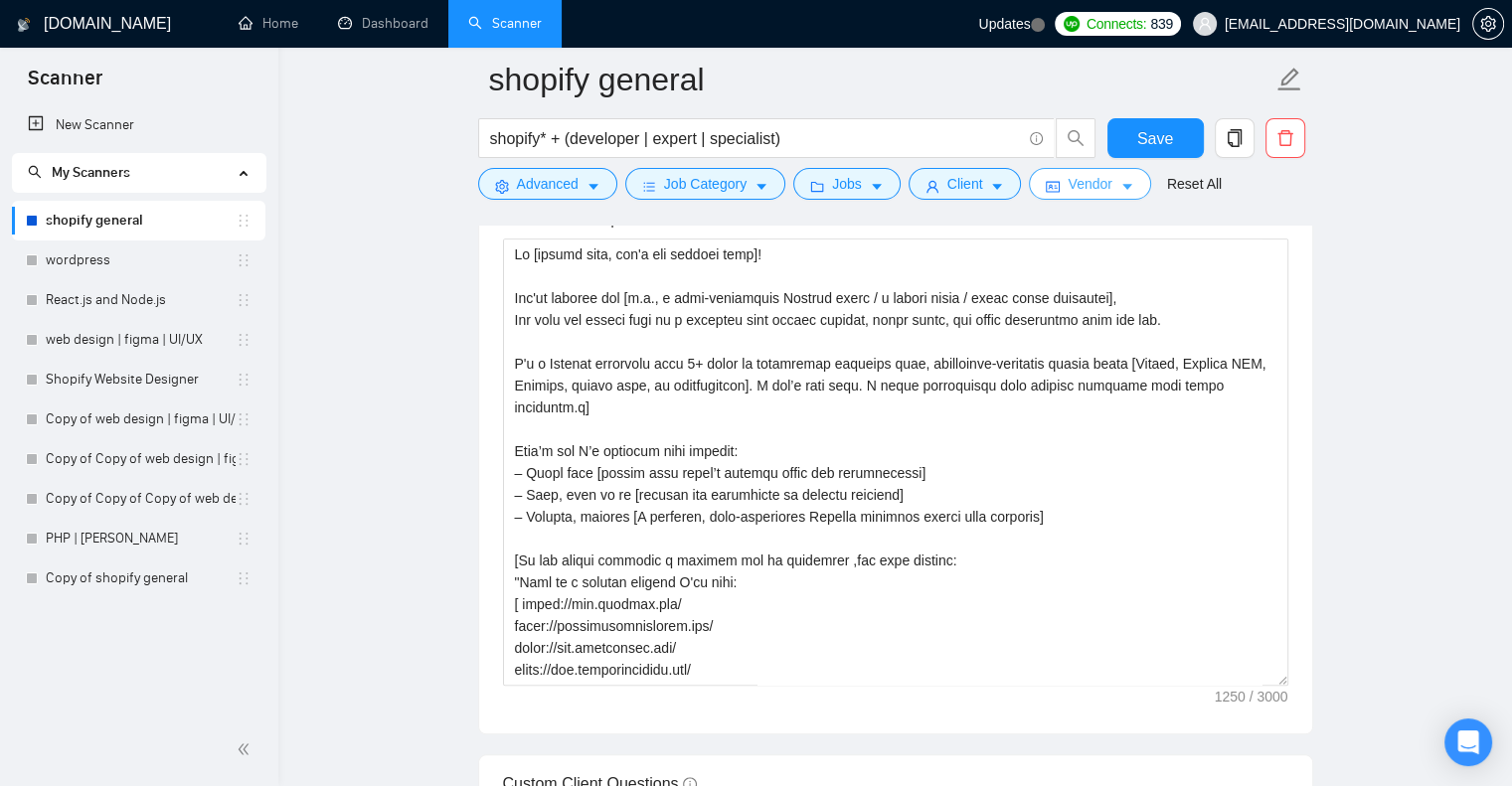 click on "Vendor" at bounding box center (1090, 184) 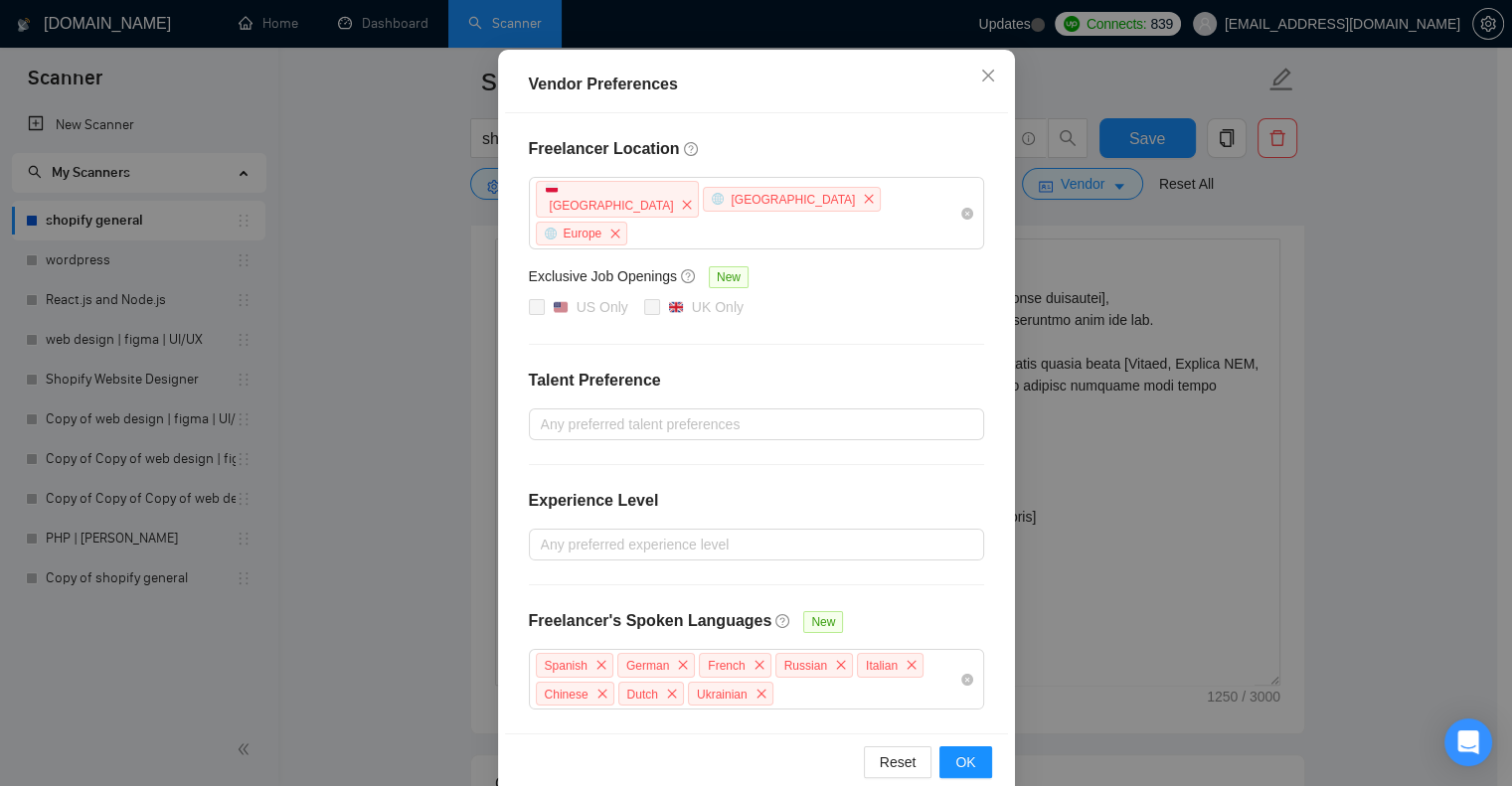 scroll, scrollTop: 170, scrollLeft: 0, axis: vertical 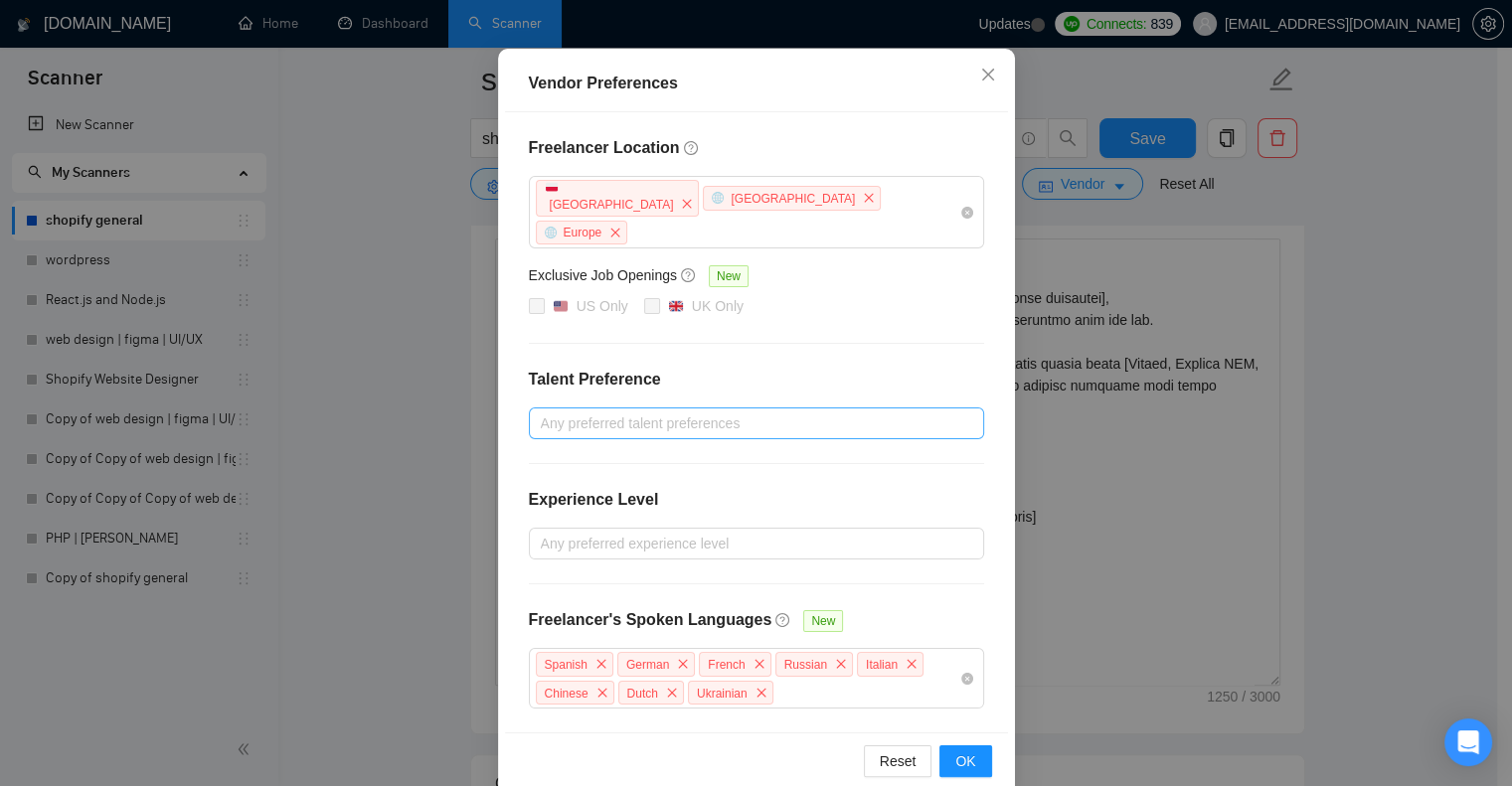 click at bounding box center [747, 423] 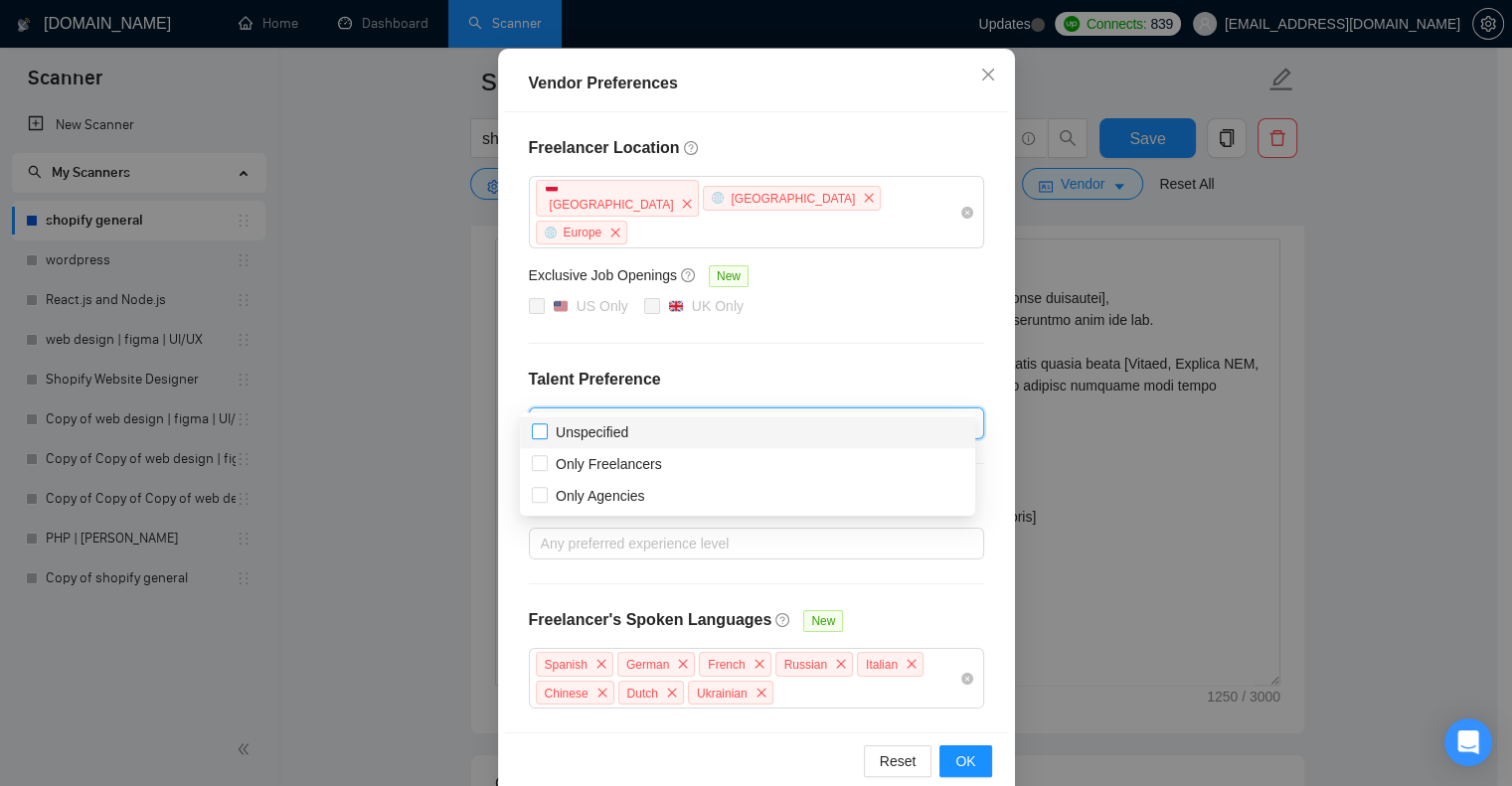 click on "Unspecified" at bounding box center (539, 430) 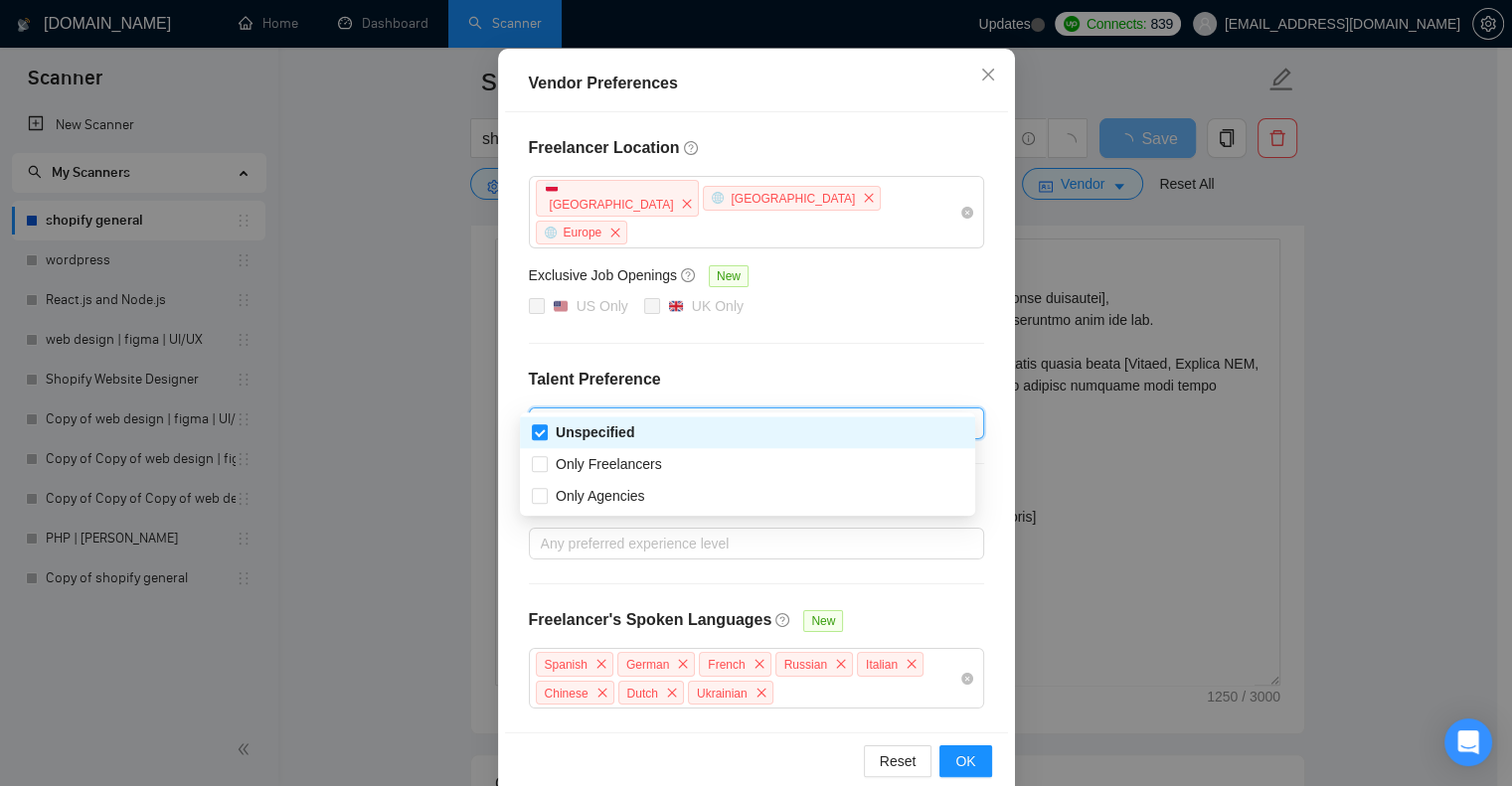 click on "Unspecified" at bounding box center (747, 423) 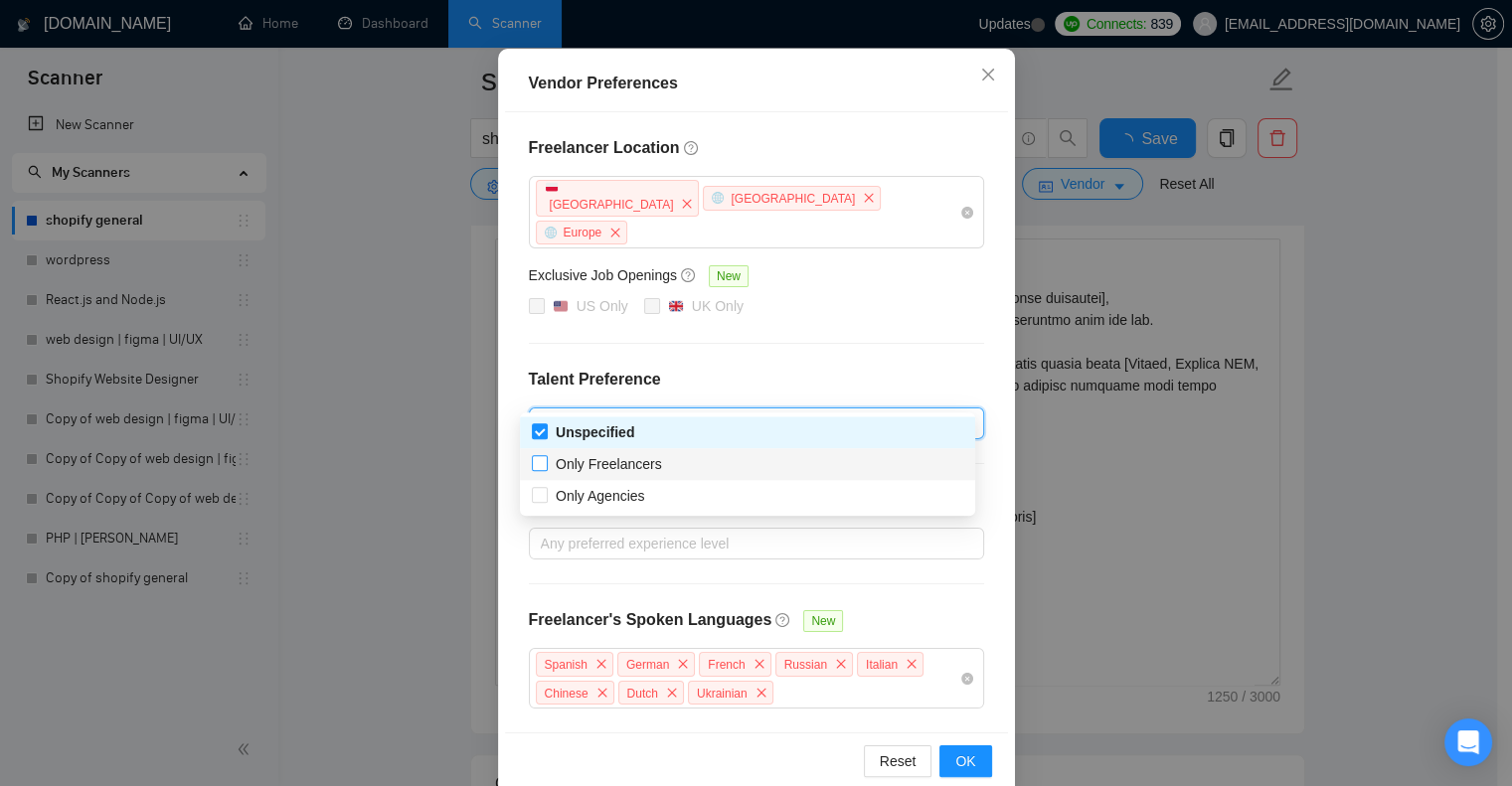 type 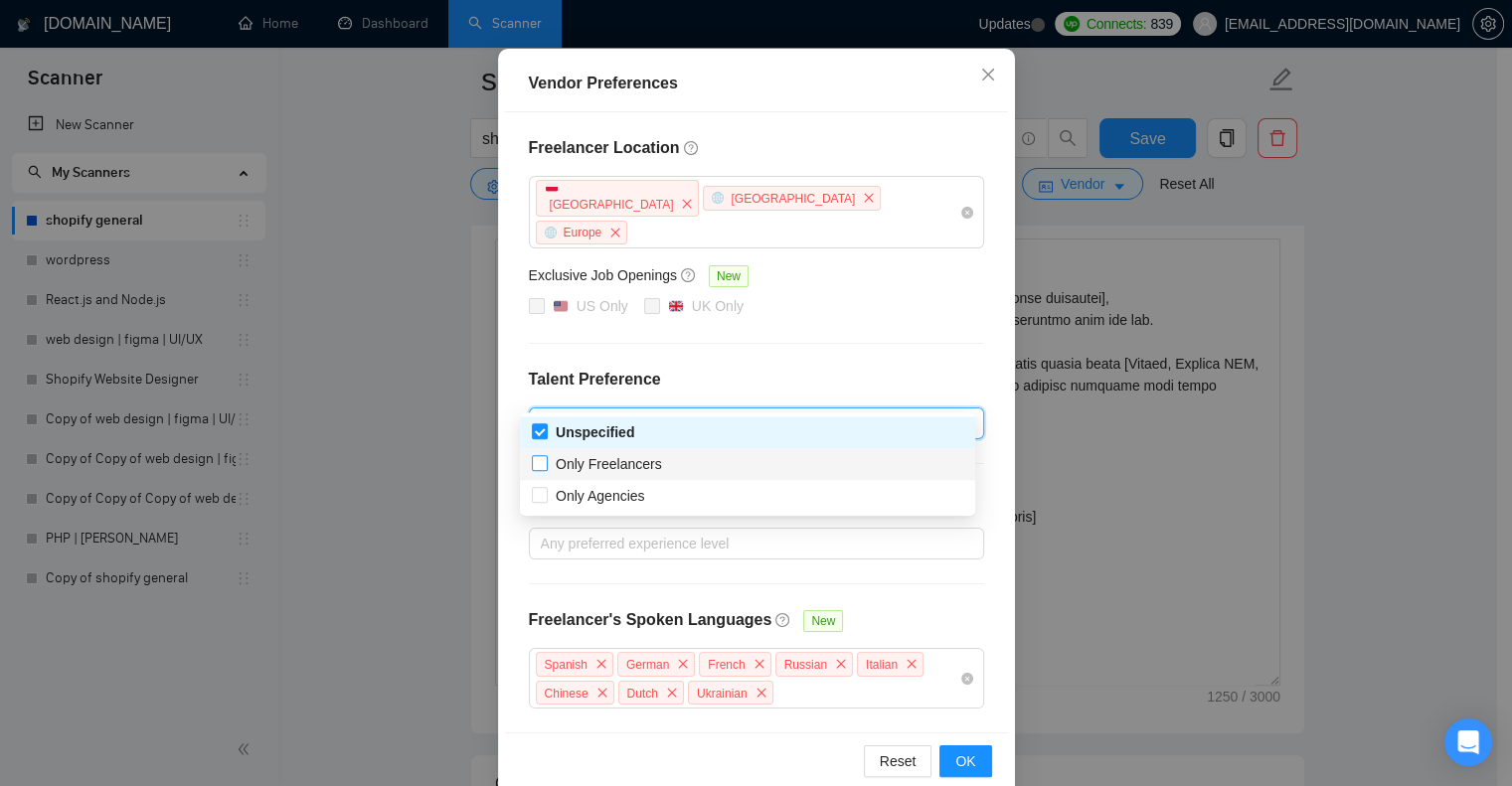 click on "Only Freelancers" at bounding box center (539, 462) 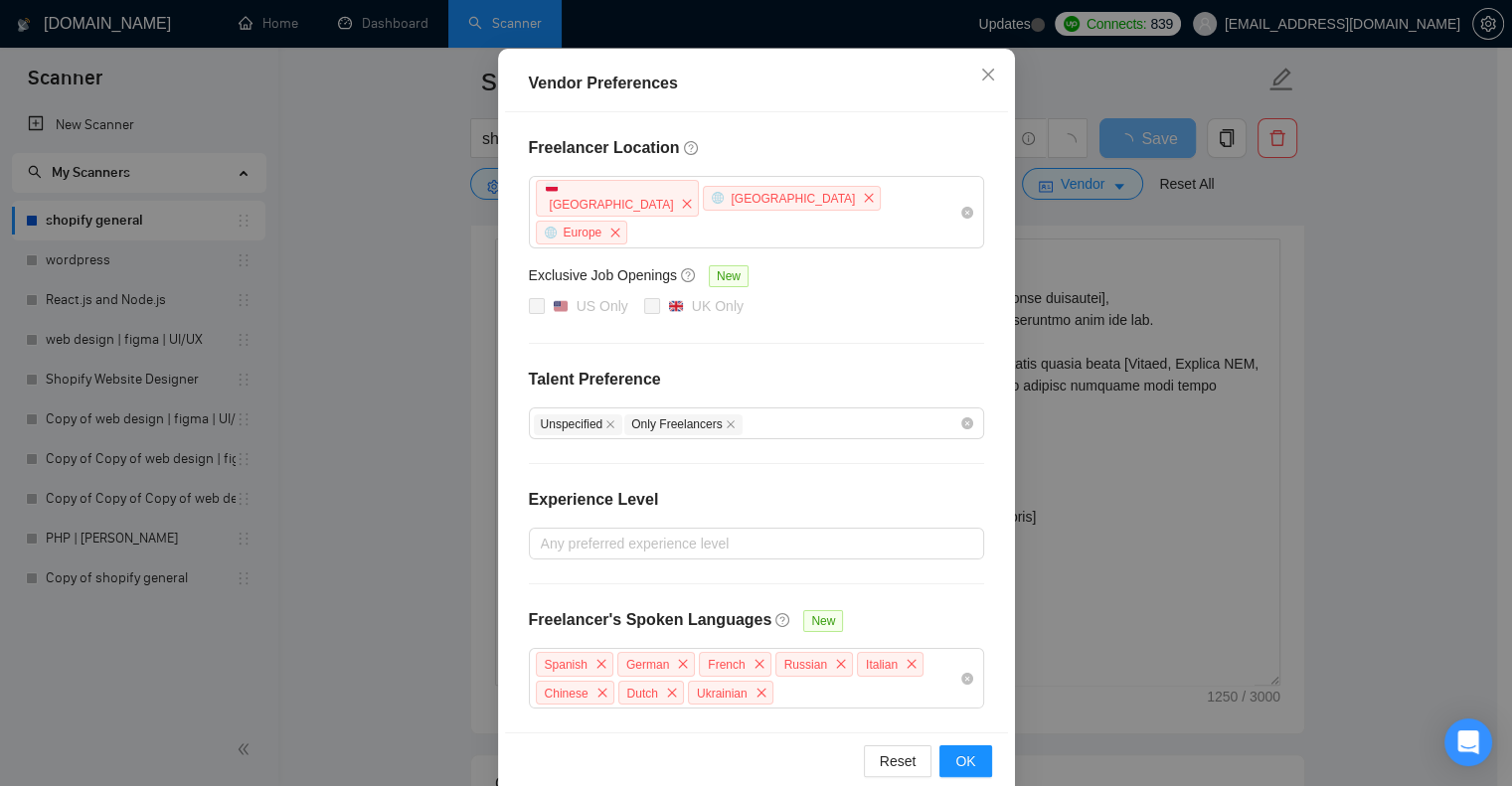 click on "Talent Preference" at bounding box center (756, 380) 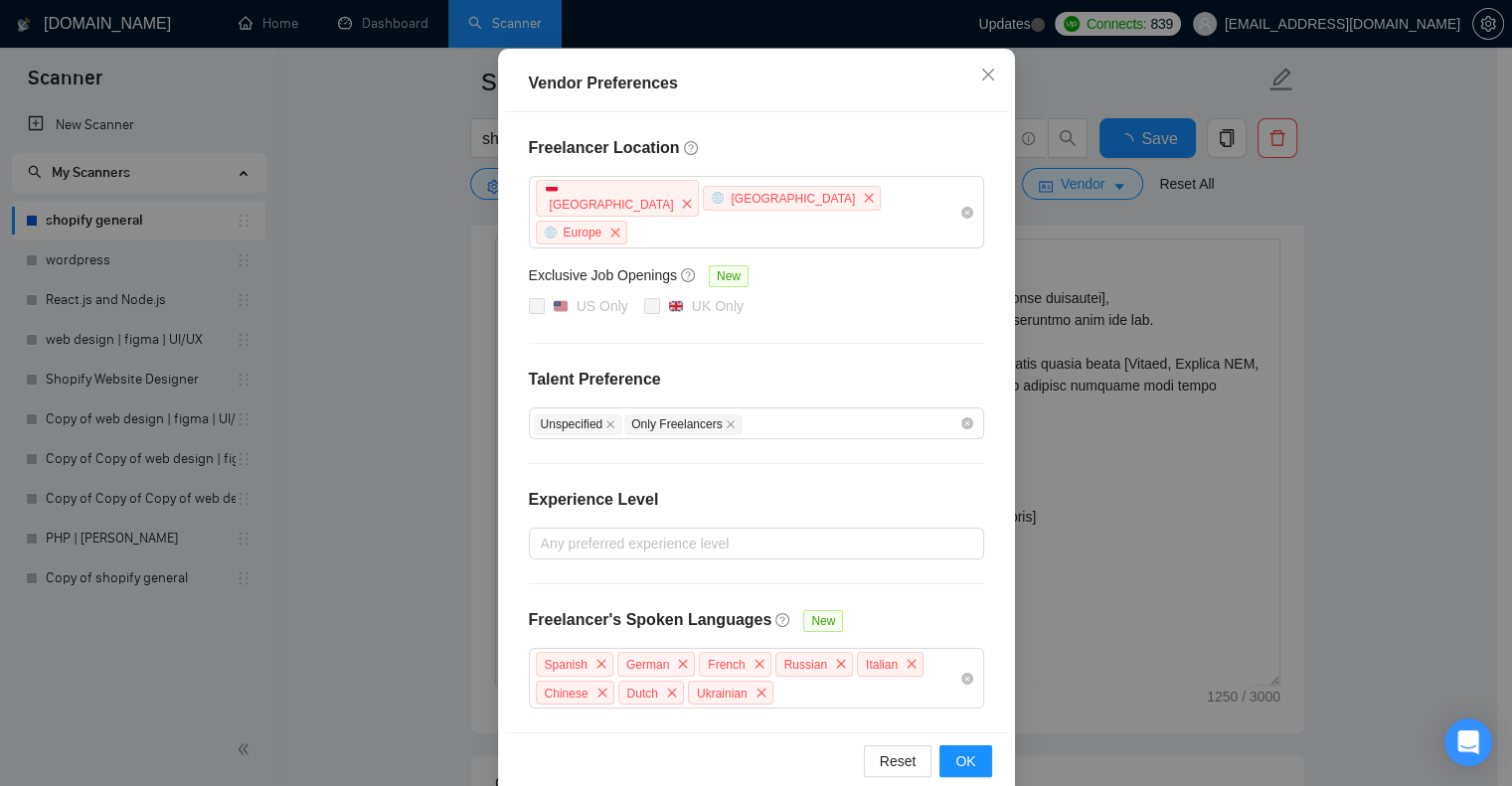 type 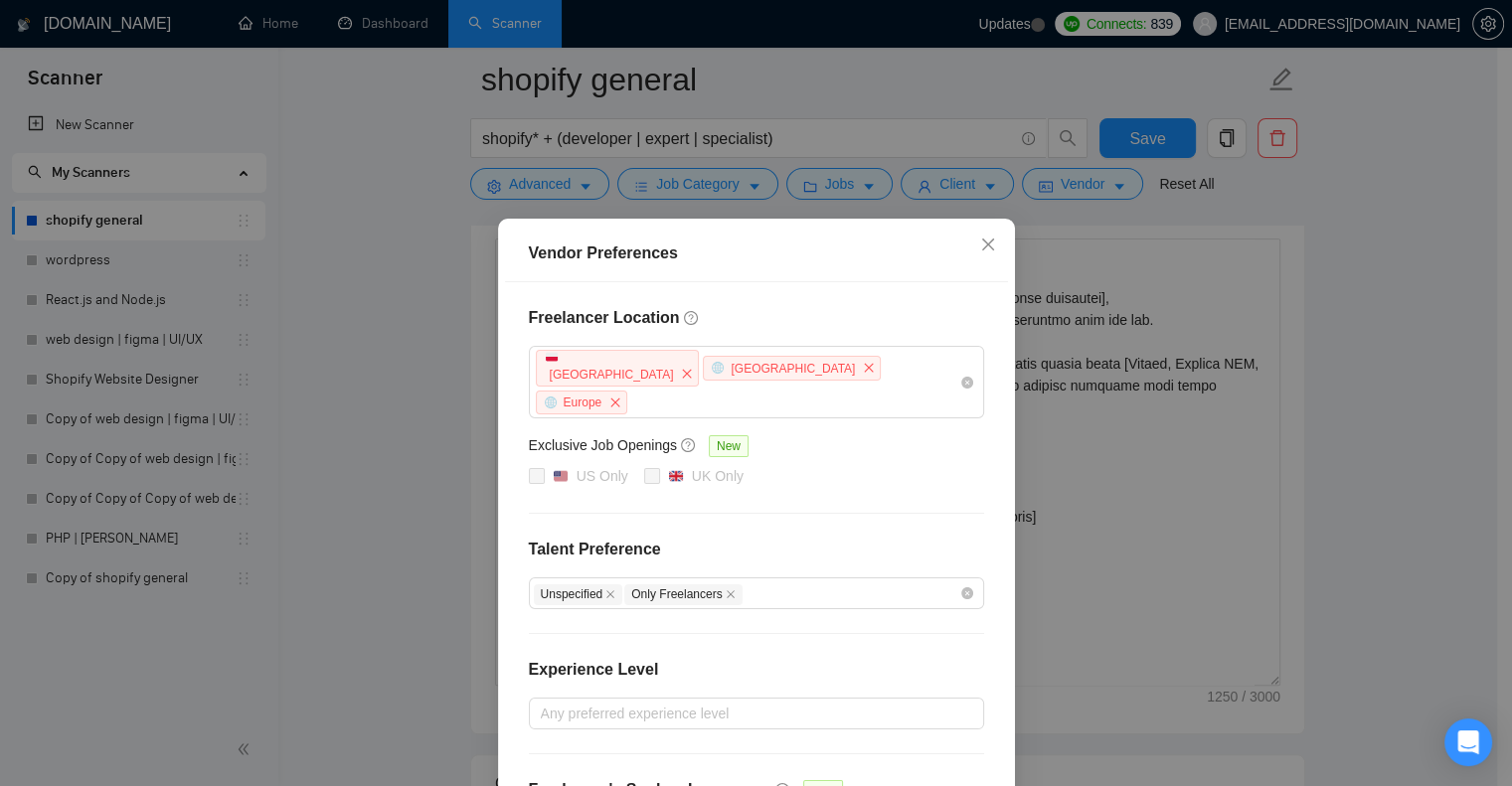 scroll, scrollTop: 170, scrollLeft: 0, axis: vertical 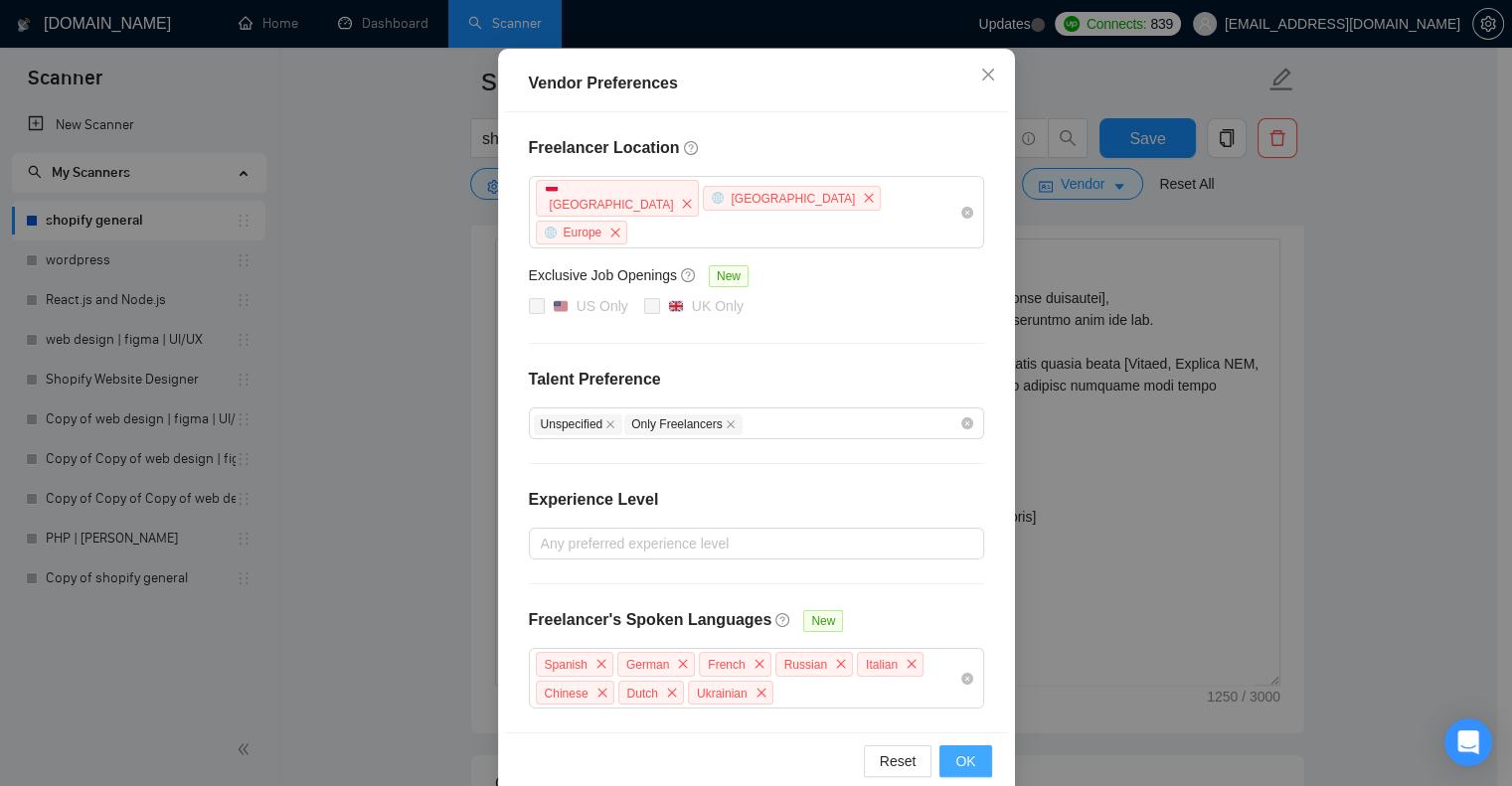click on "OK" at bounding box center (965, 761) 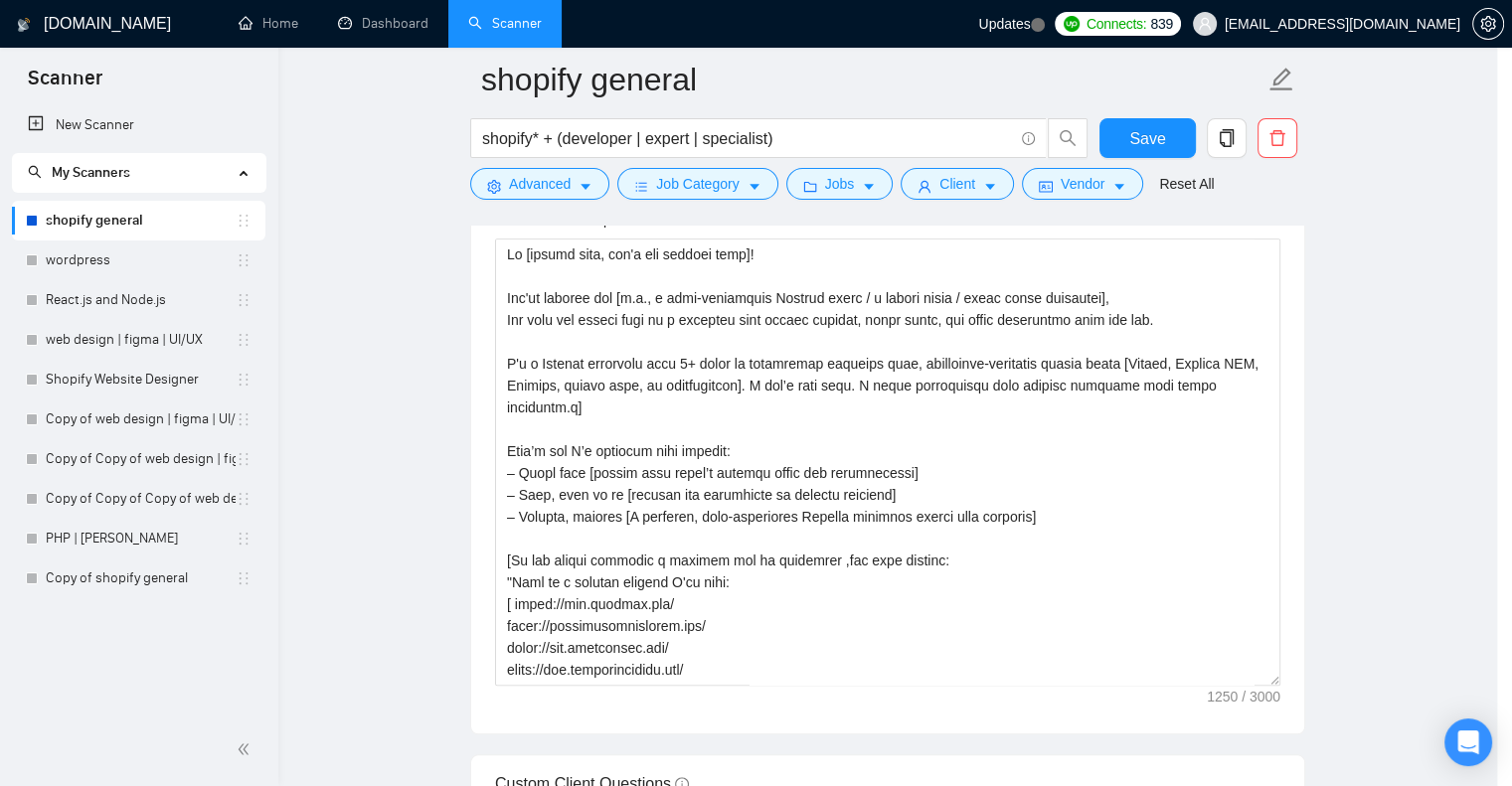 scroll, scrollTop: 71, scrollLeft: 0, axis: vertical 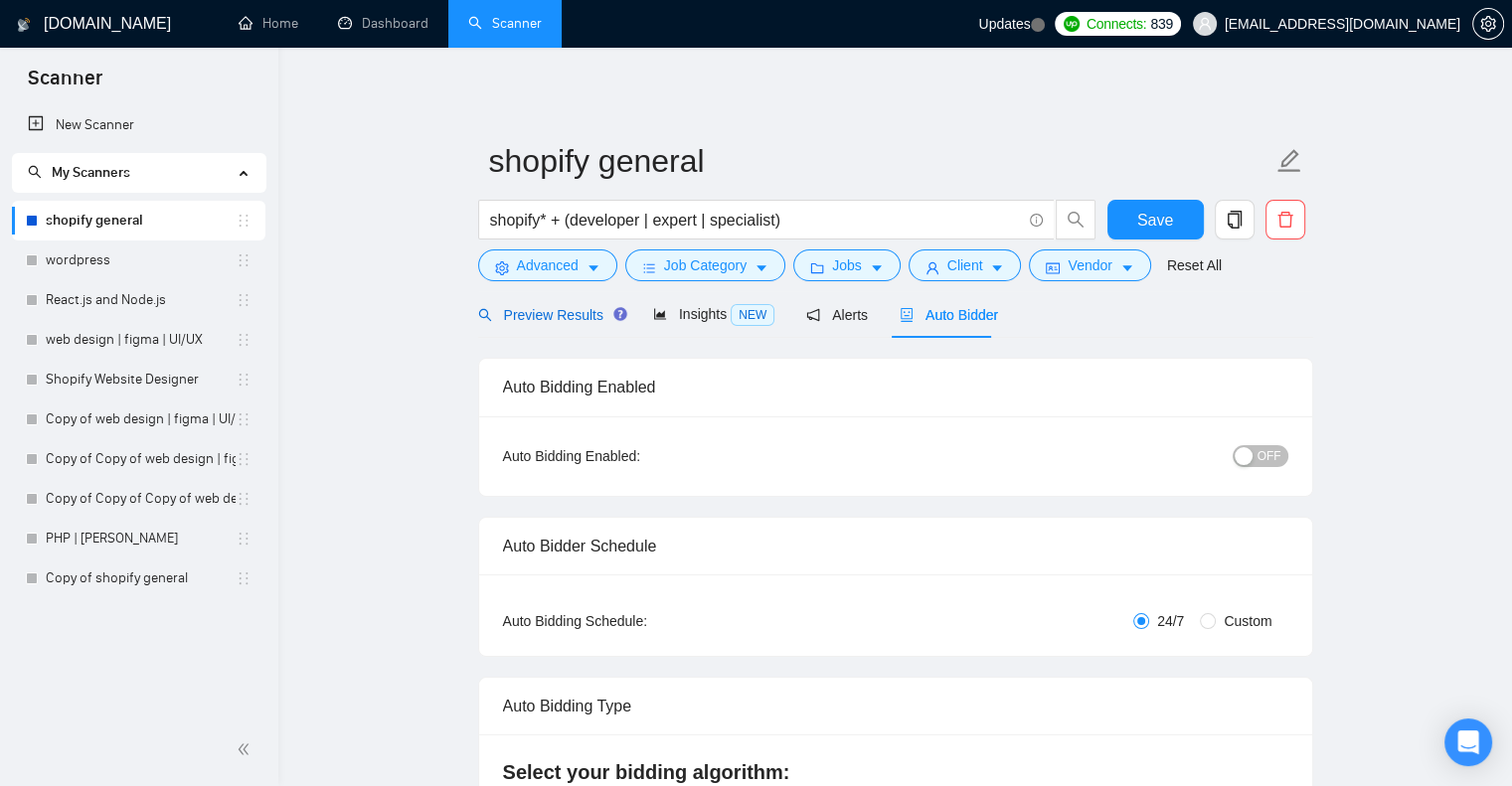 click on "Preview Results" at bounding box center [550, 315] 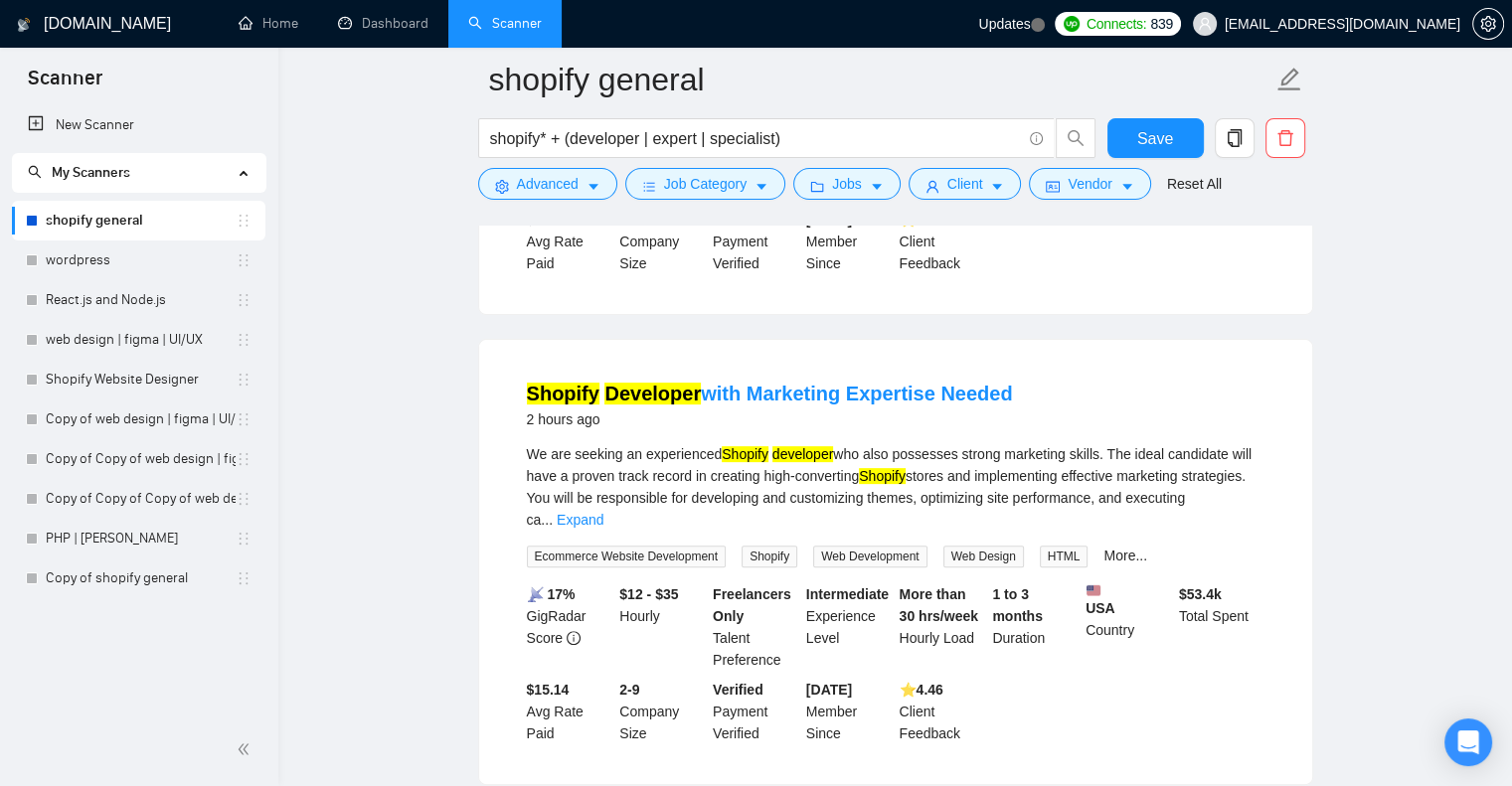 scroll, scrollTop: 0, scrollLeft: 0, axis: both 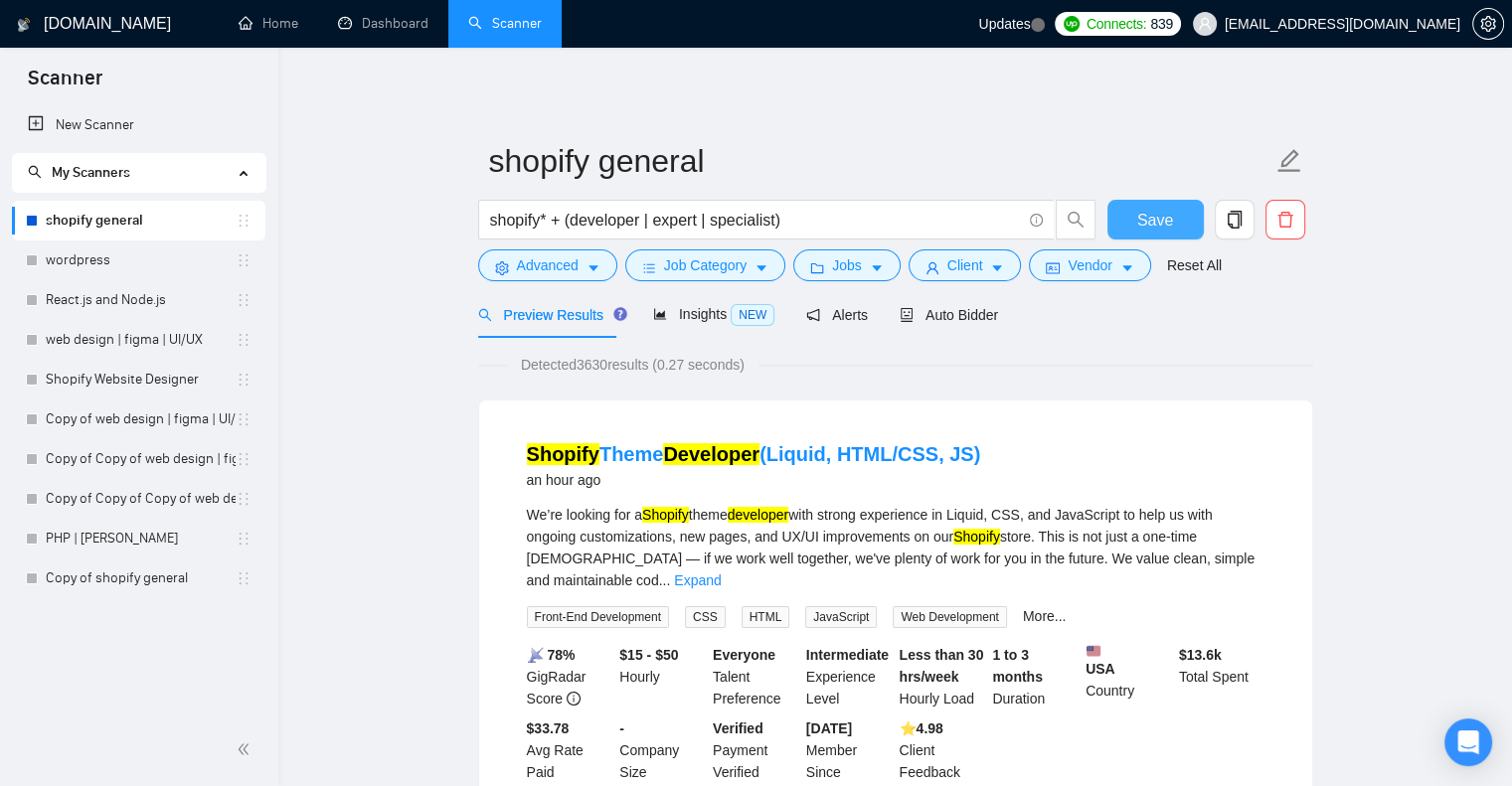click on "Save" at bounding box center [1155, 220] 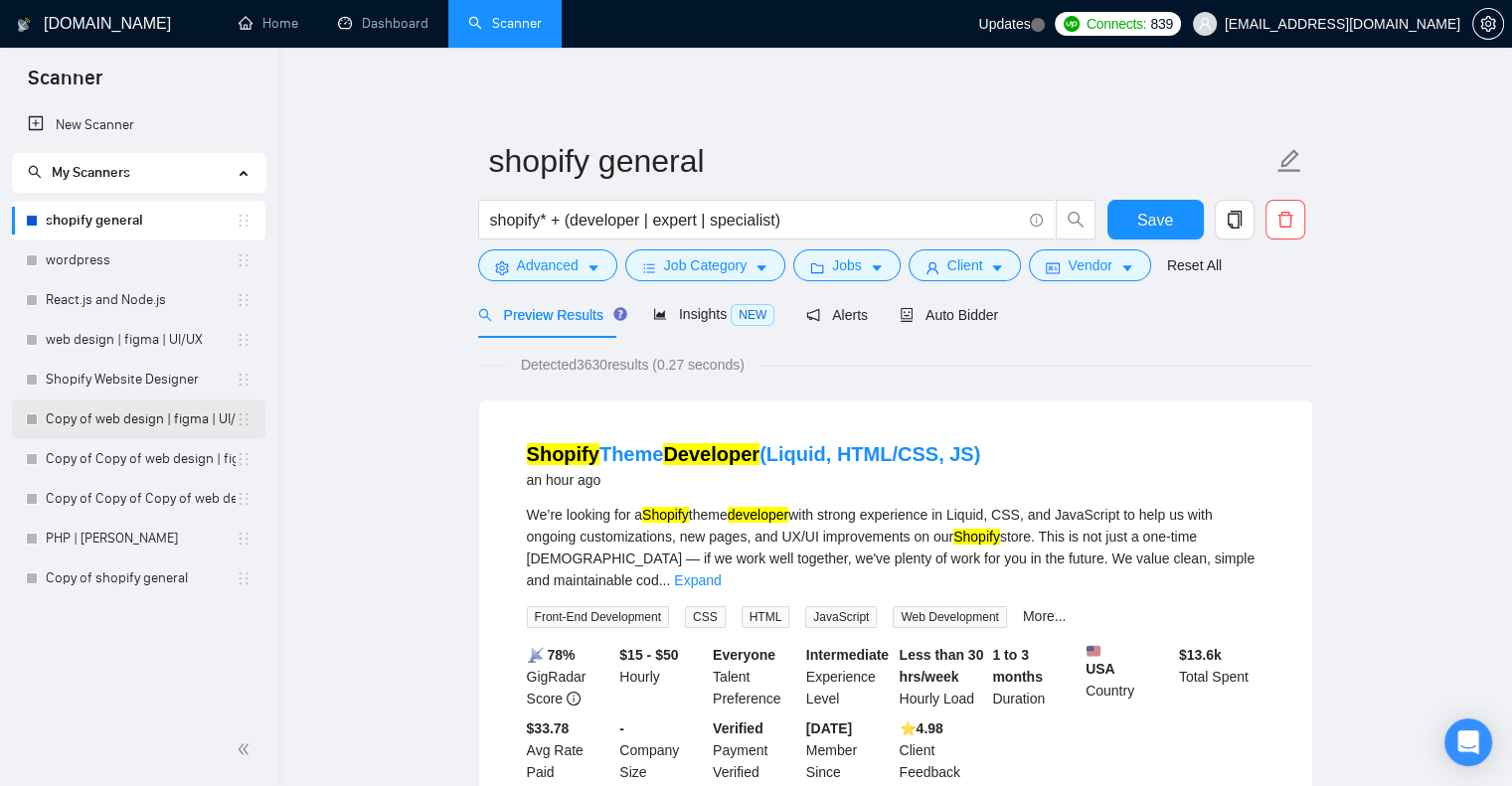 click on "Copy of web design | figma | UI/UX" at bounding box center [140, 419] 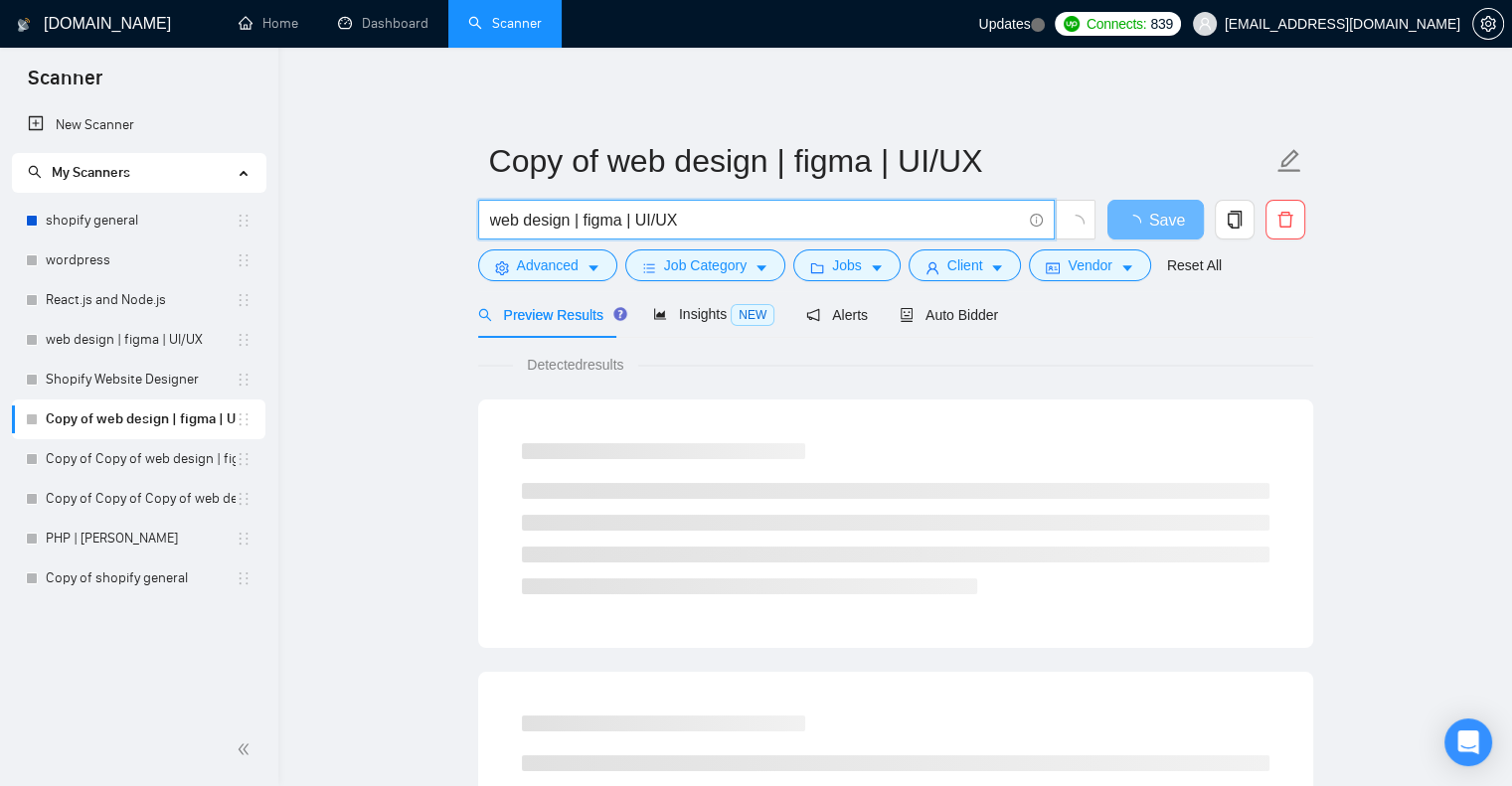 click on "web design | figma | UI/UX" at bounding box center [756, 220] 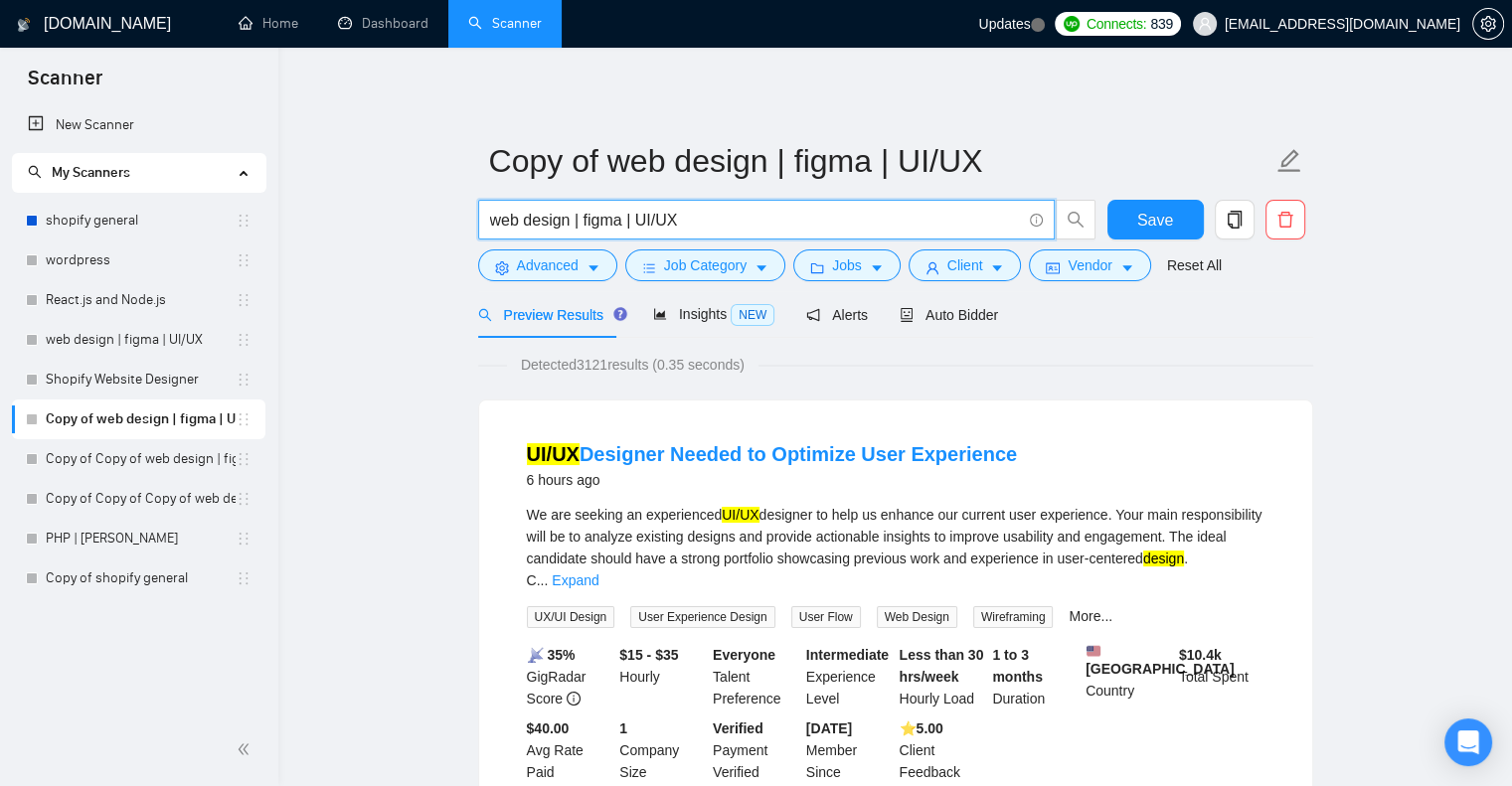 paste on "Shopify* (Store* | Theme* | Figma | redesign | “re-design” | web*)" 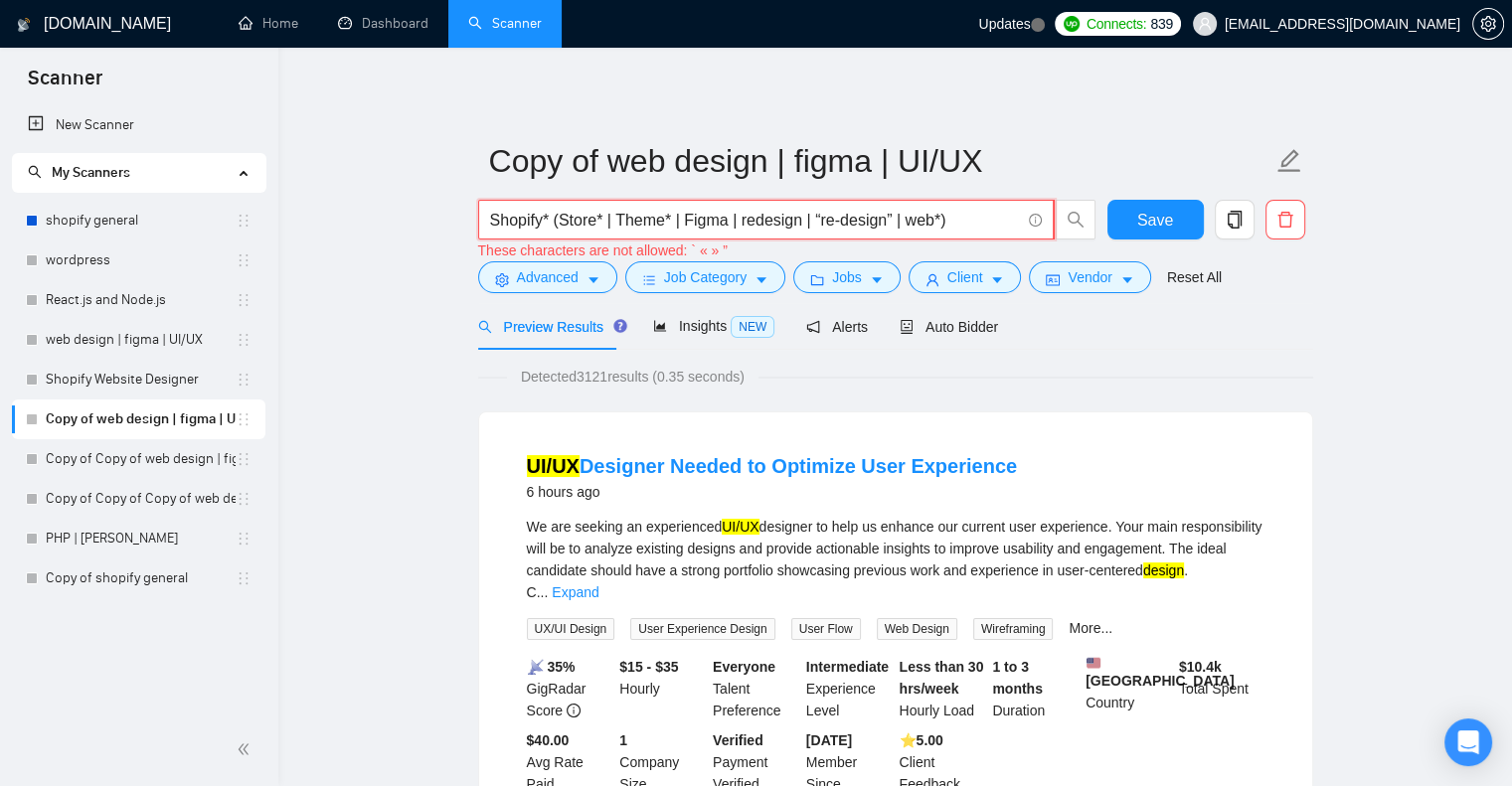 click on "Shopify* (Store* | Theme* | Figma | redesign | “re-design” | web*)" at bounding box center [755, 220] 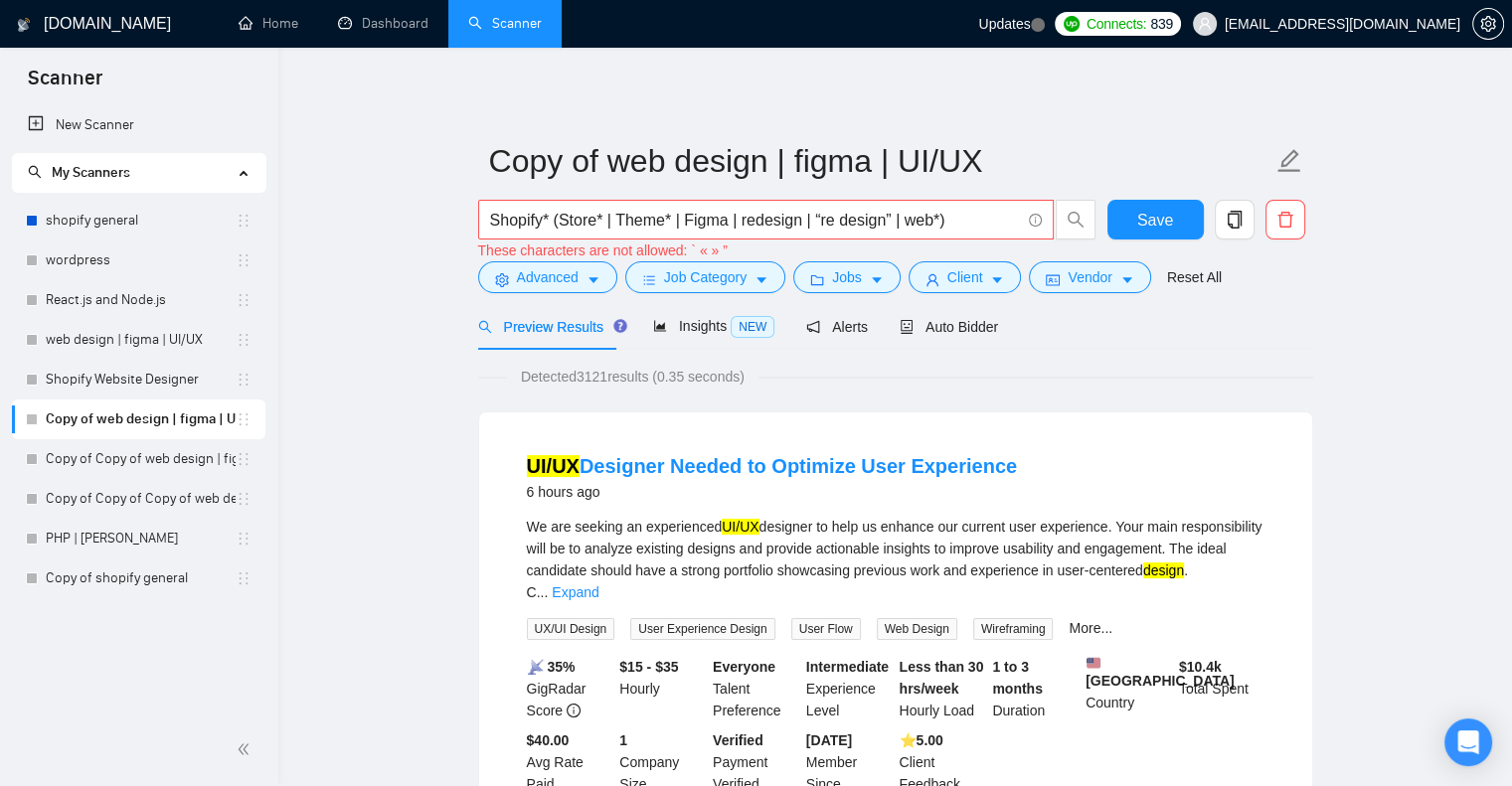 click on "These characters are not allowed: ` « » ”" at bounding box center [787, 250] 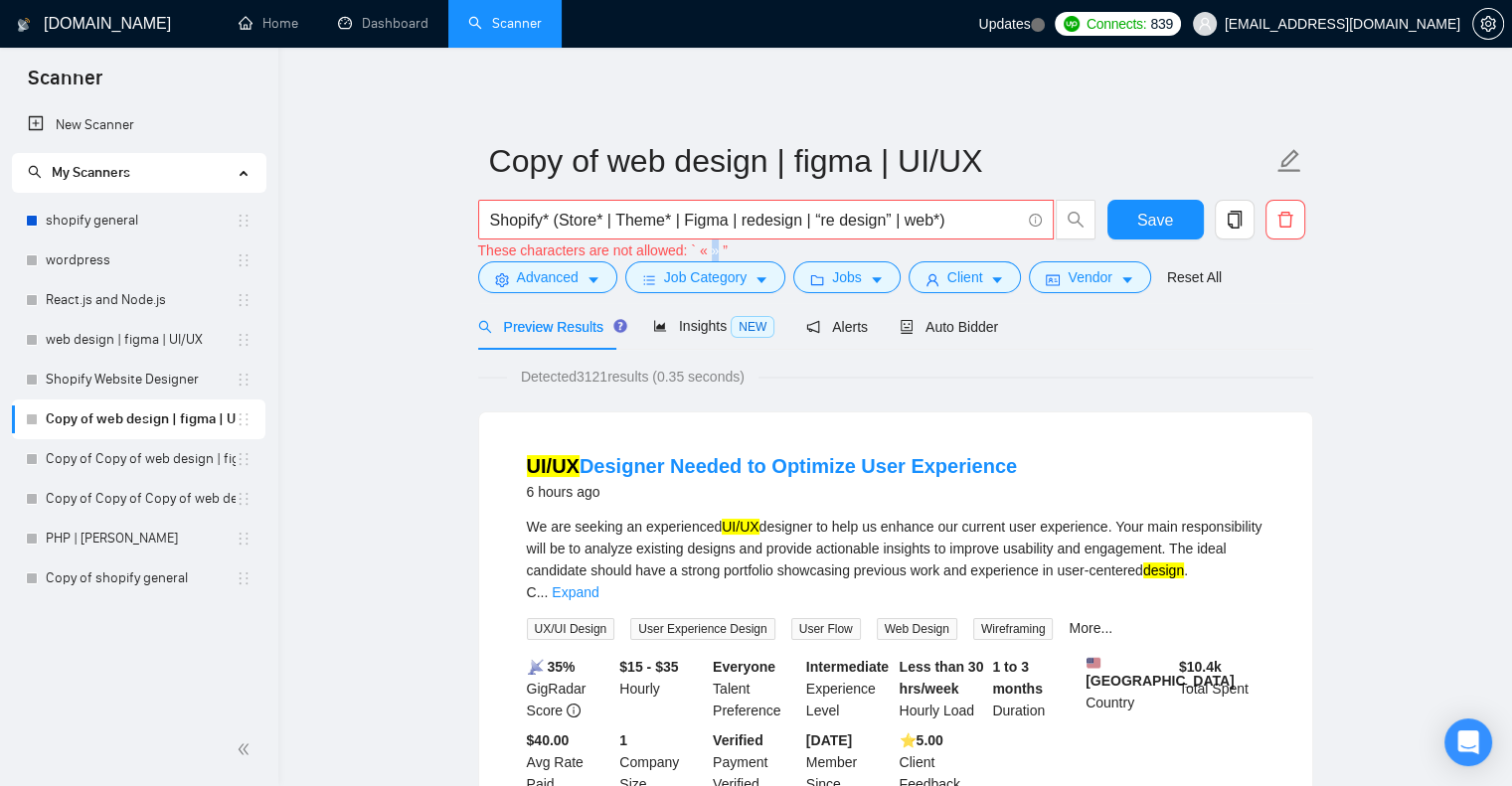 click on "These characters are not allowed: ` « » ”" at bounding box center (787, 250) 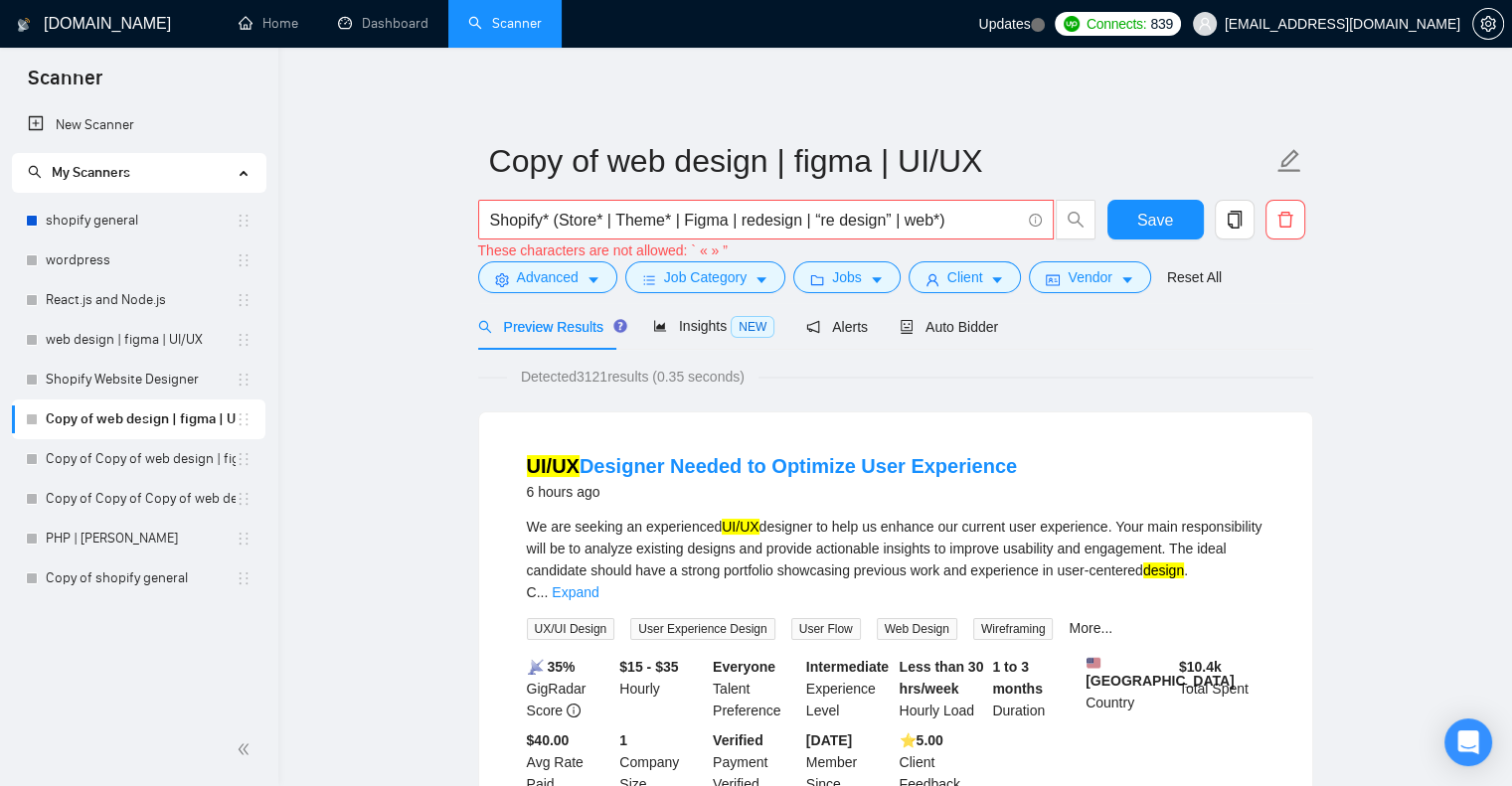click on "These characters are not allowed: ` « » ”" at bounding box center (787, 250) 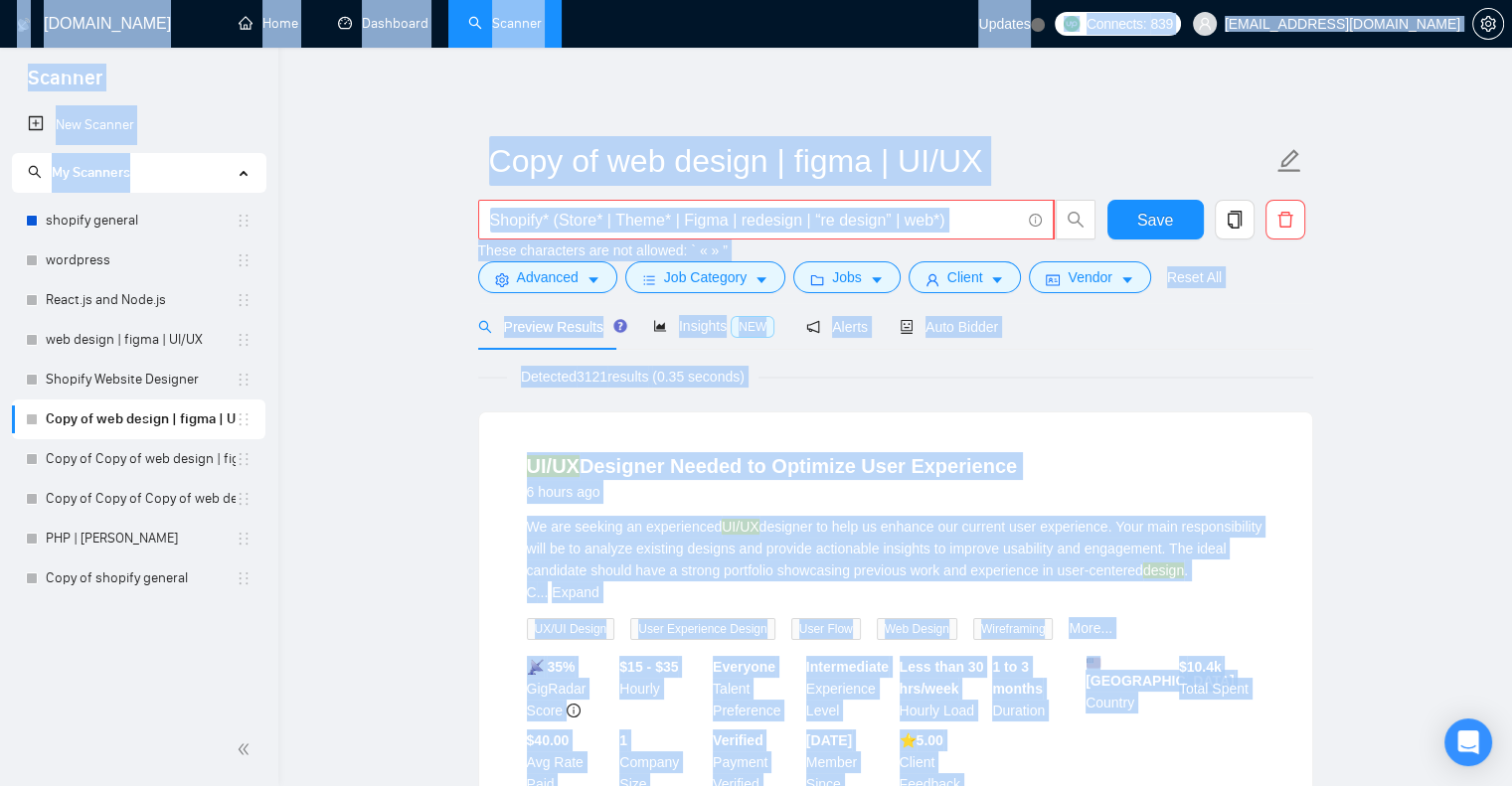 click on "Shopify* (Store* | Theme* | Figma | redesign | “re design” | web*)" at bounding box center (755, 220) 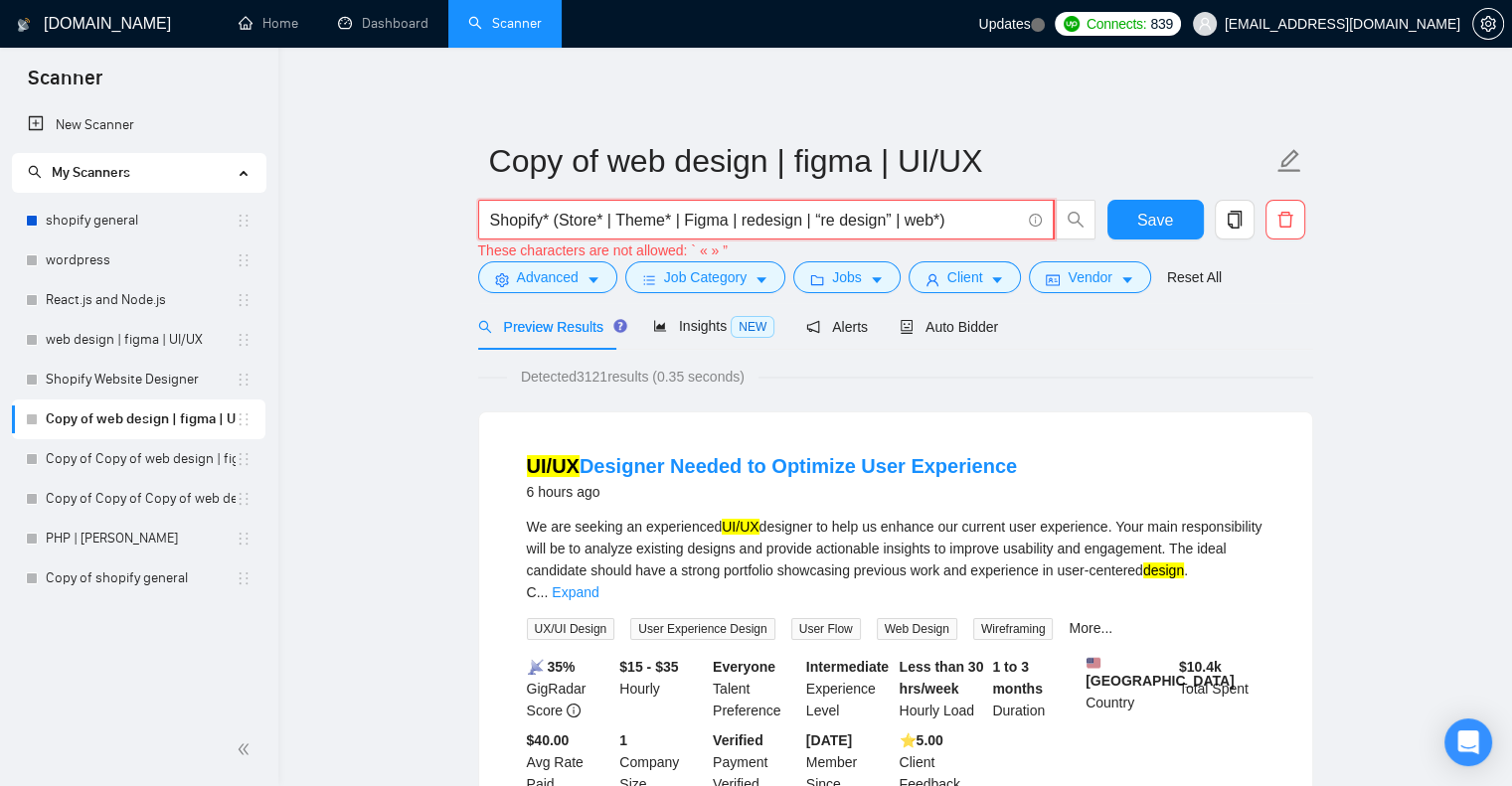 paste on ""re design"" 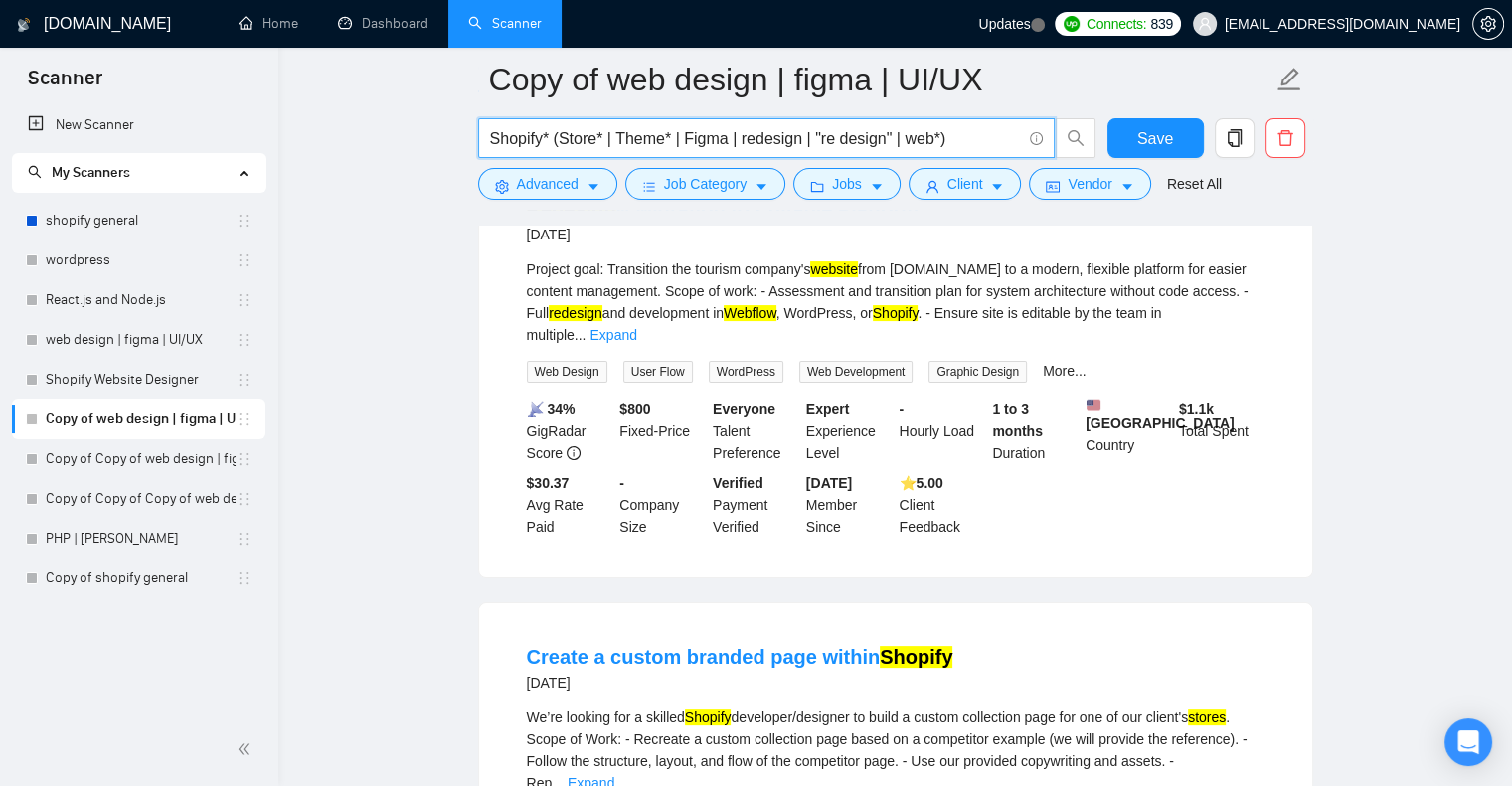 scroll, scrollTop: 0, scrollLeft: 0, axis: both 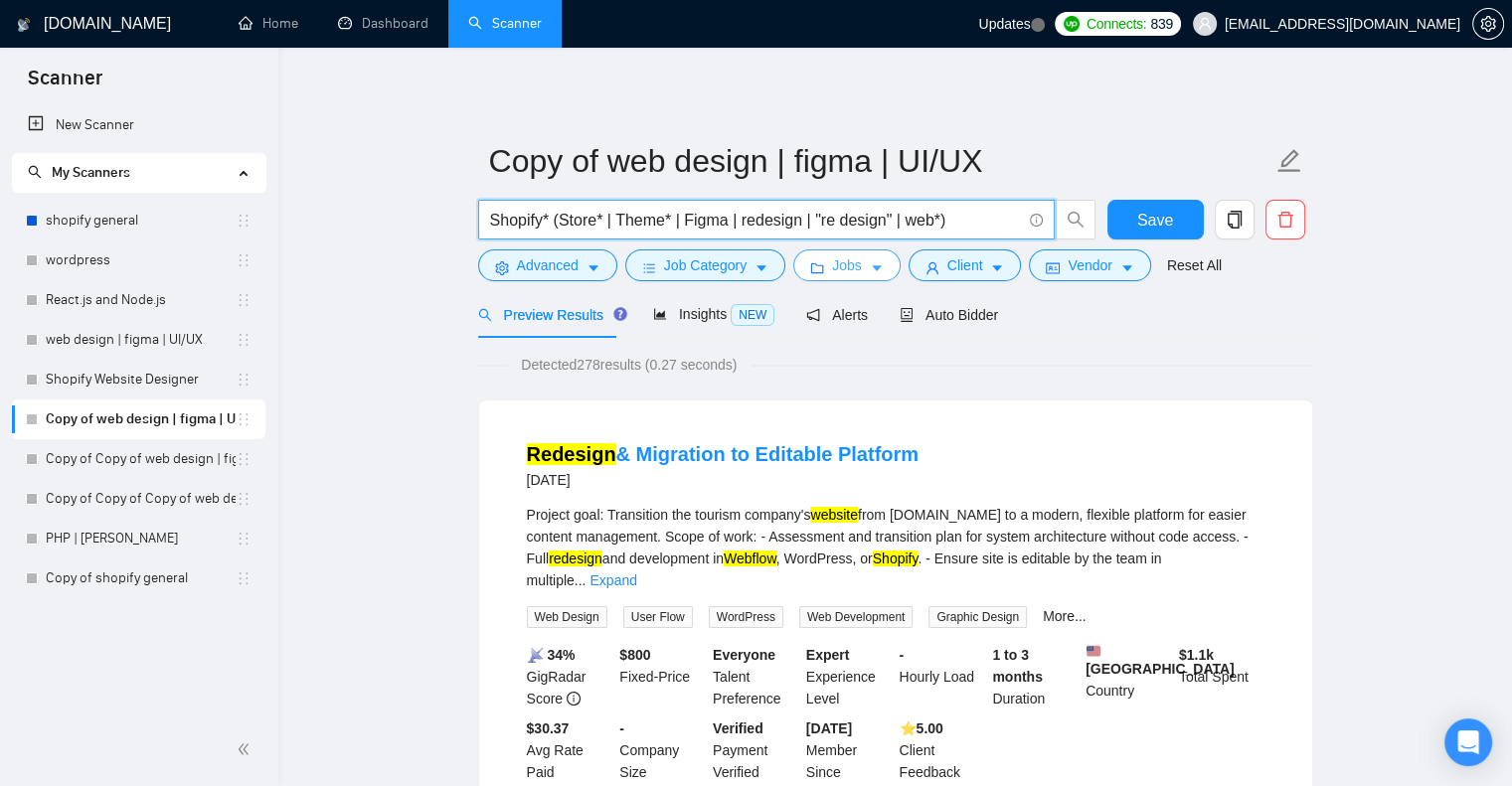 type on "Shopify* (Store* | Theme* | Figma | redesign | "re design" | web*)" 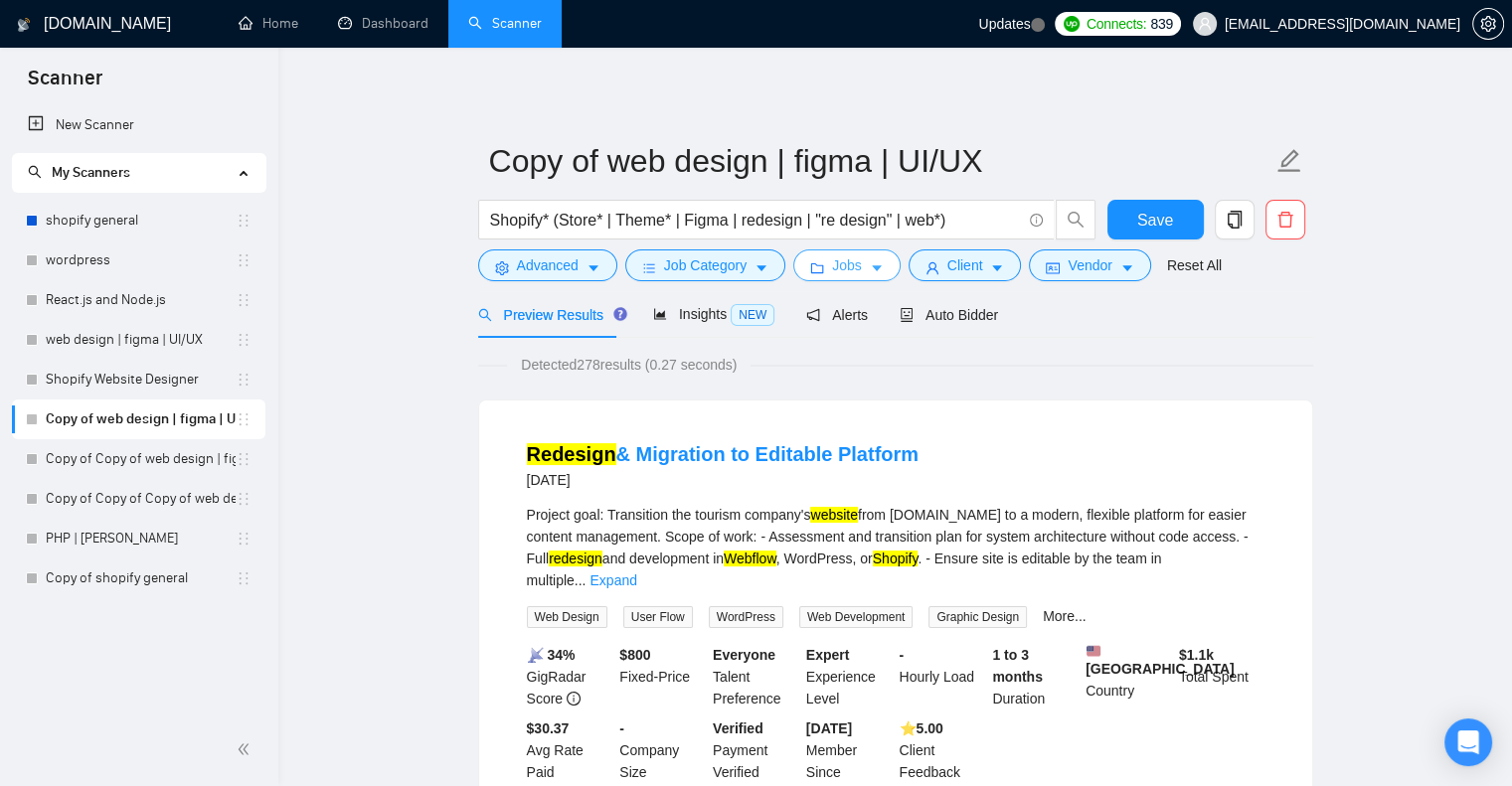 click on "Jobs" at bounding box center [847, 265] 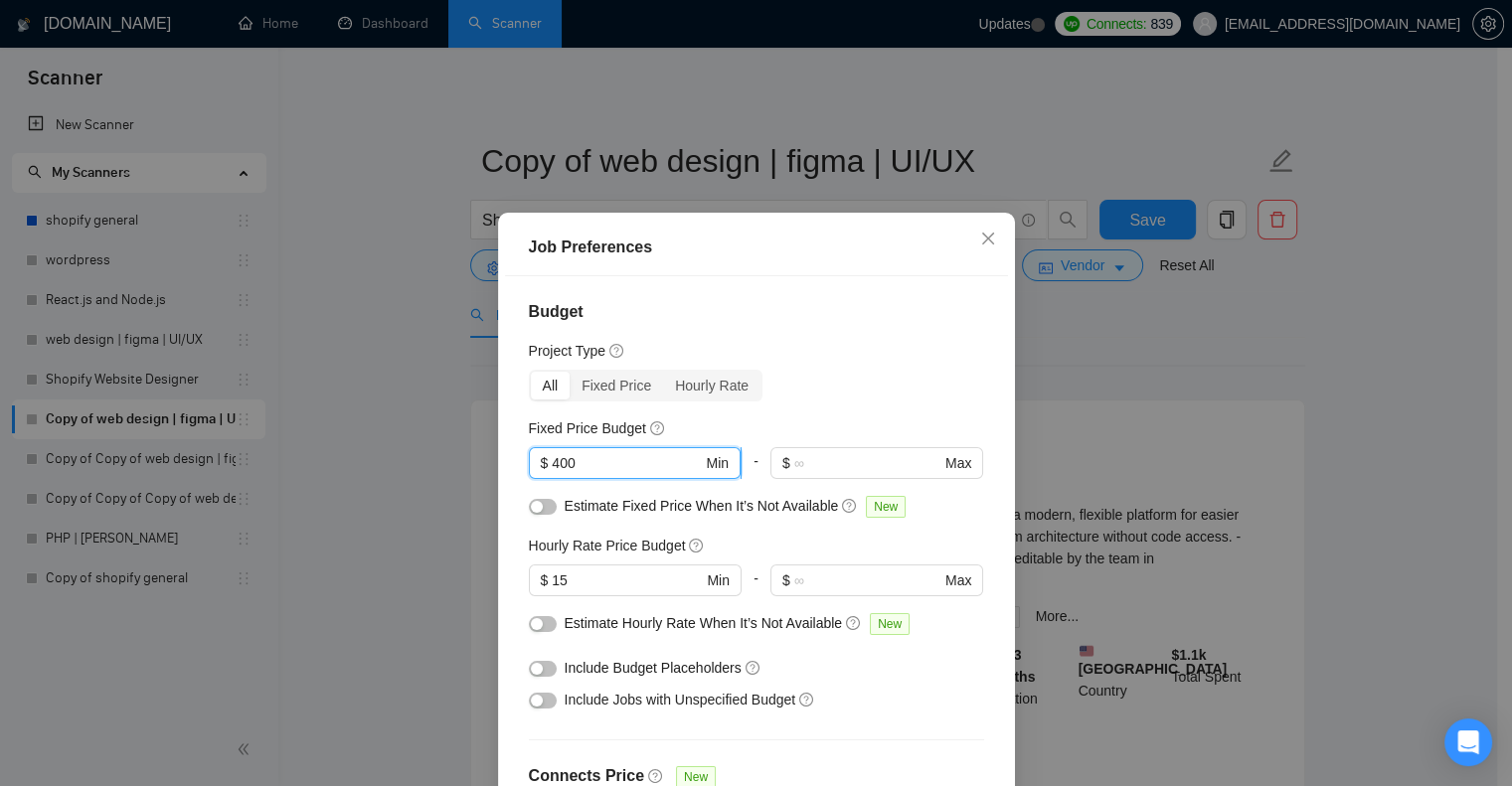 click on "400" at bounding box center [626, 463] 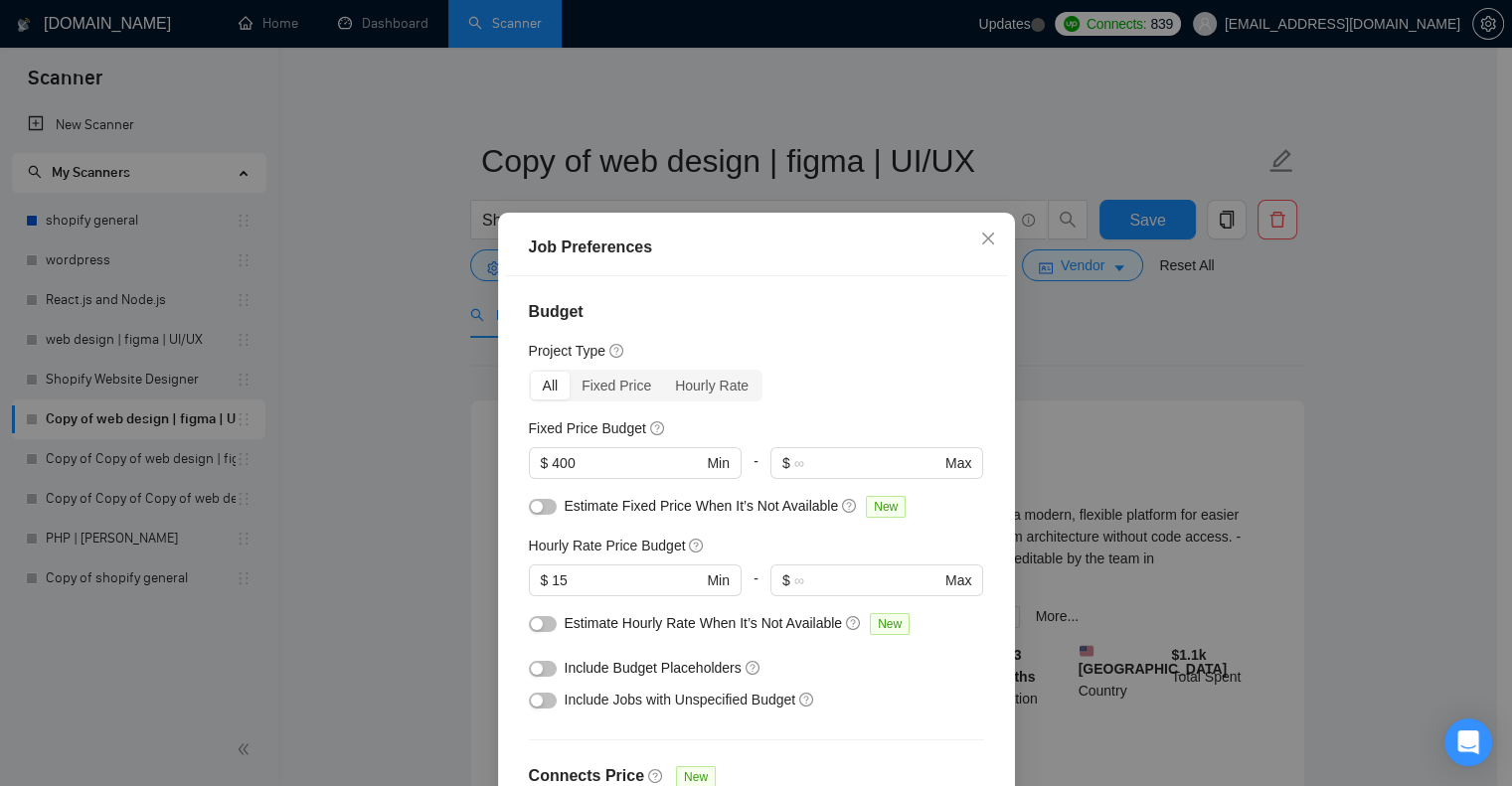 click on "Job Preferences Budget Project Type All Fixed Price Hourly Rate   Fixed Price Budget $ 400 Min - $ Max Estimate Fixed Price When It’s Not Available New   Hourly Rate Price Budget $ 15 Min - $ Max Estimate Hourly Rate When It’s Not Available New Include Budget Placeholders Include Jobs with Unspecified Budget   Connects Price New Min - 22 Max Project Duration   Unspecified Less than 1 month 1 to 3 months 3 to 6 months More than 6 months Hourly Workload   Unspecified <30 hrs/week >30 hrs/week Hours TBD Unsure Job Posting Questions New   Any posting questions Description Preferences Description Size New   Any description size Reset OK" at bounding box center (756, 393) 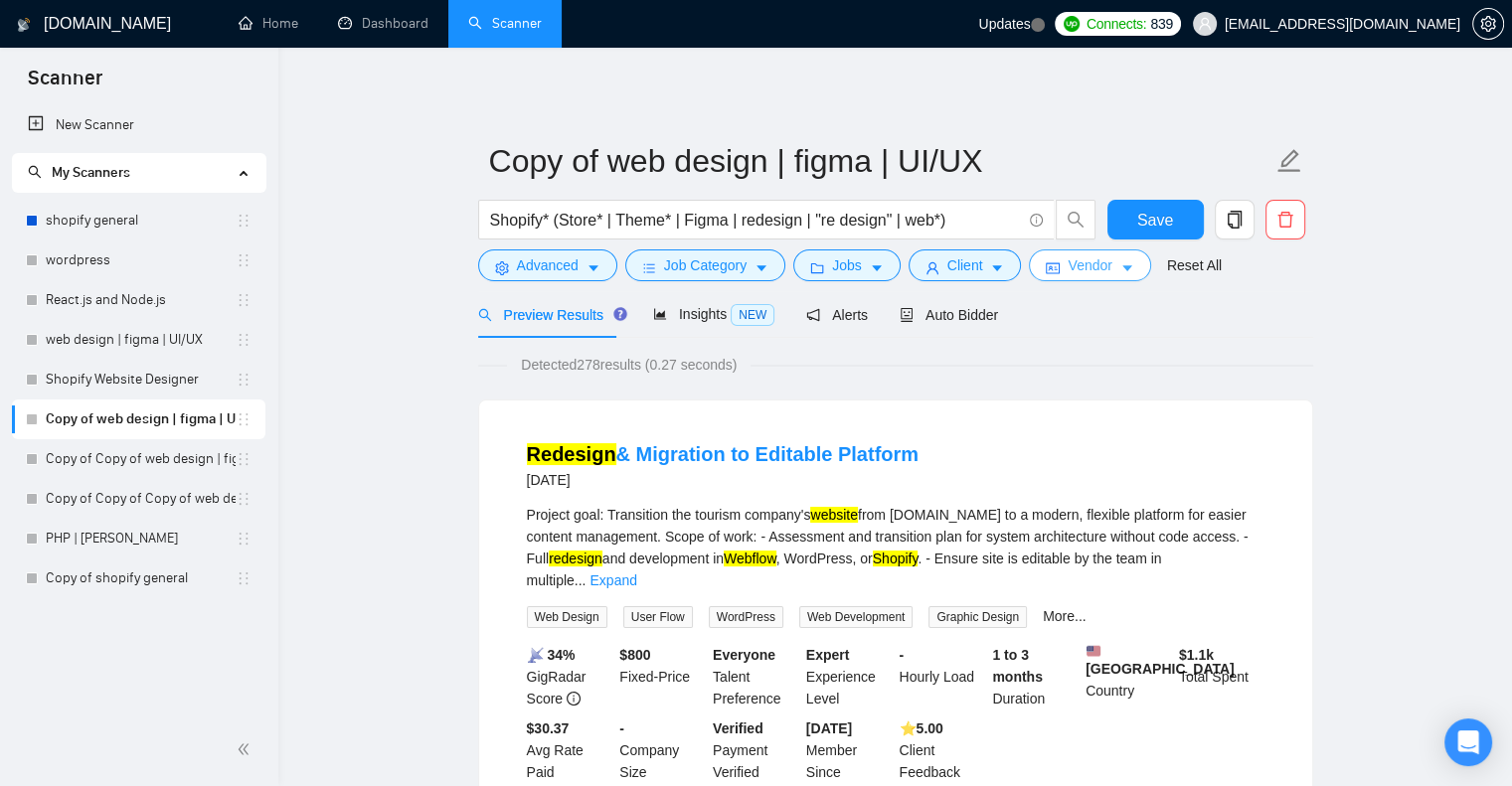 click on "Vendor" at bounding box center [1090, 265] 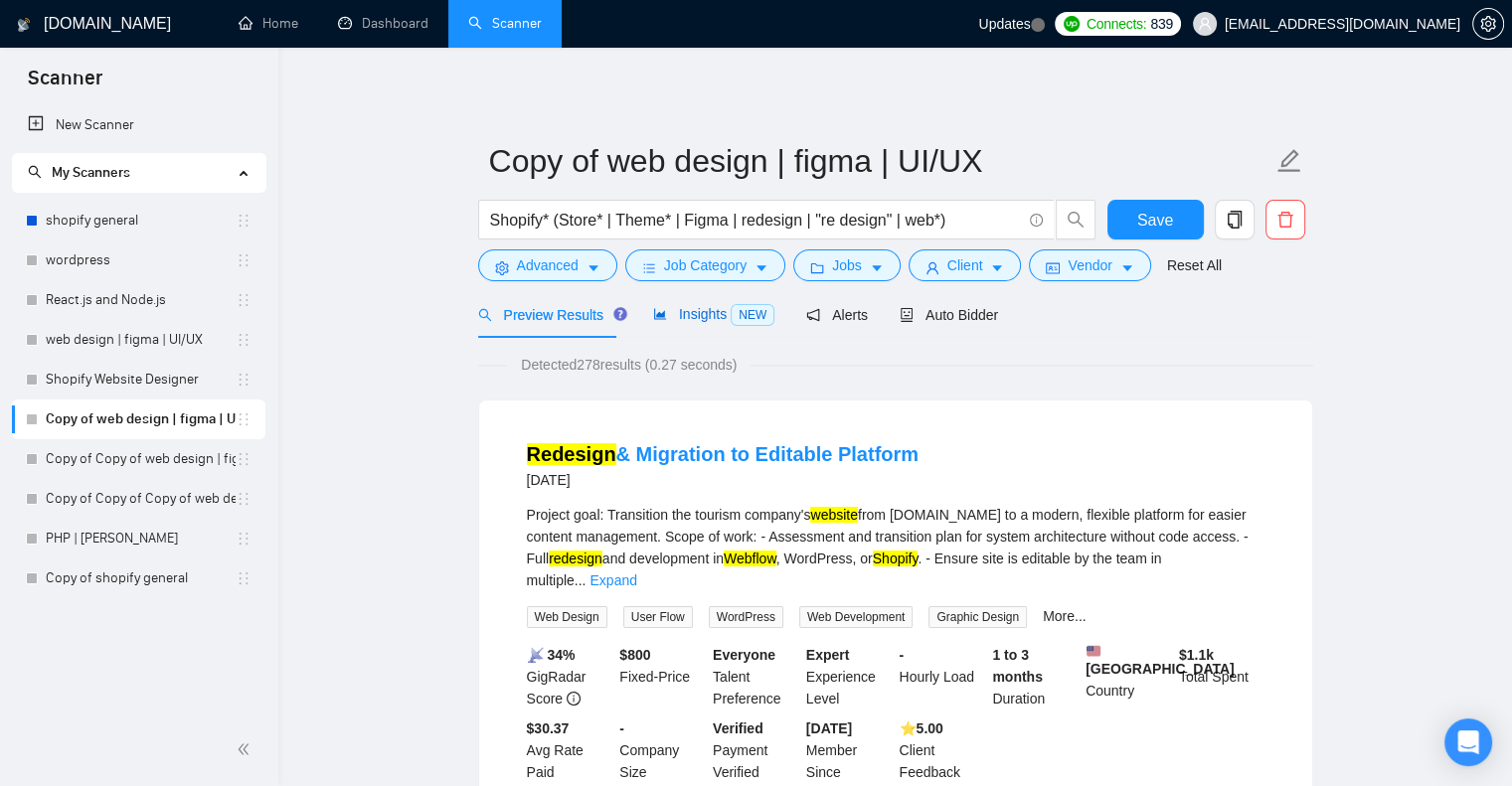 click on "Insights NEW" at bounding box center (714, 314) 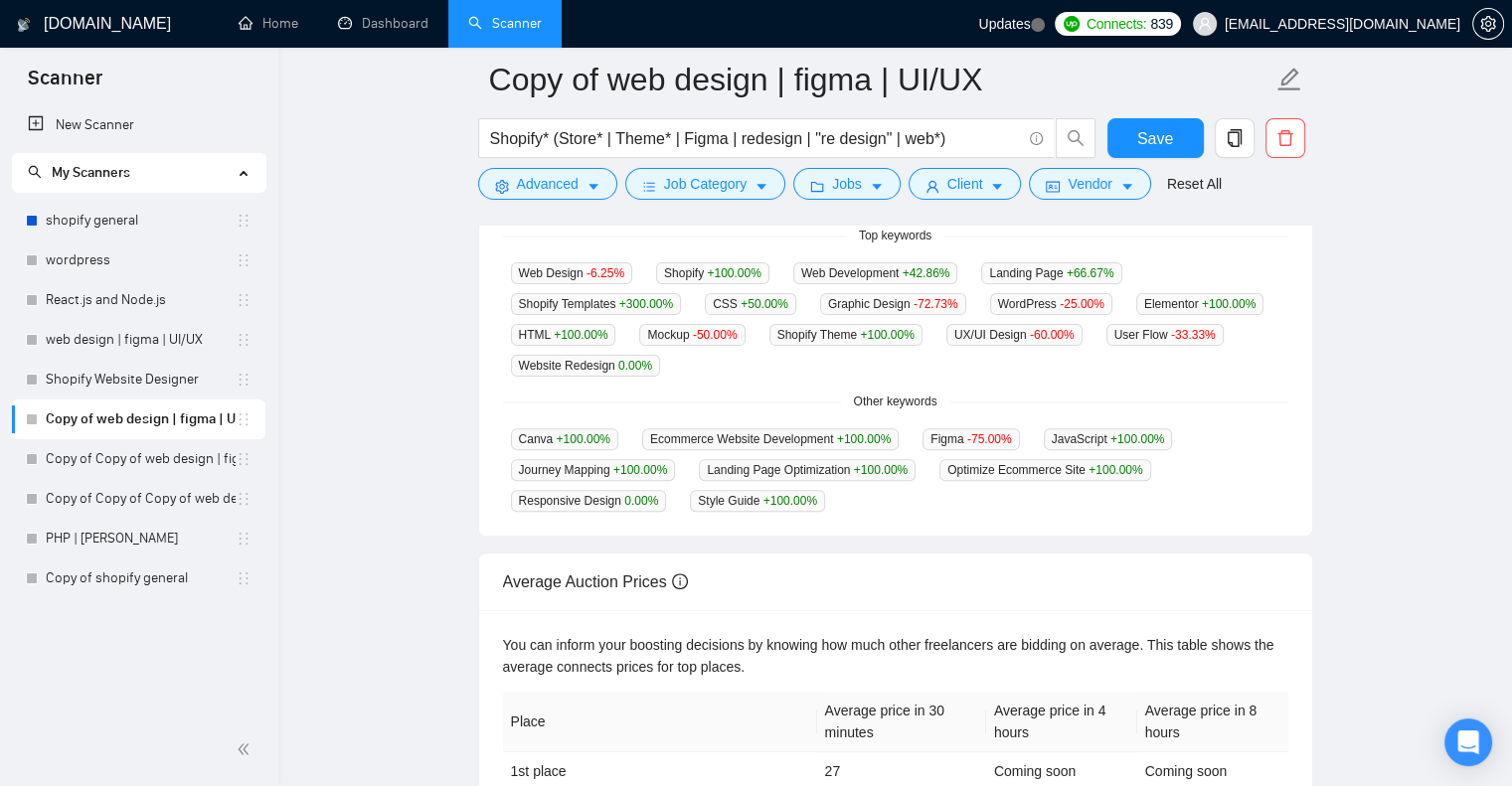 scroll, scrollTop: 525, scrollLeft: 0, axis: vertical 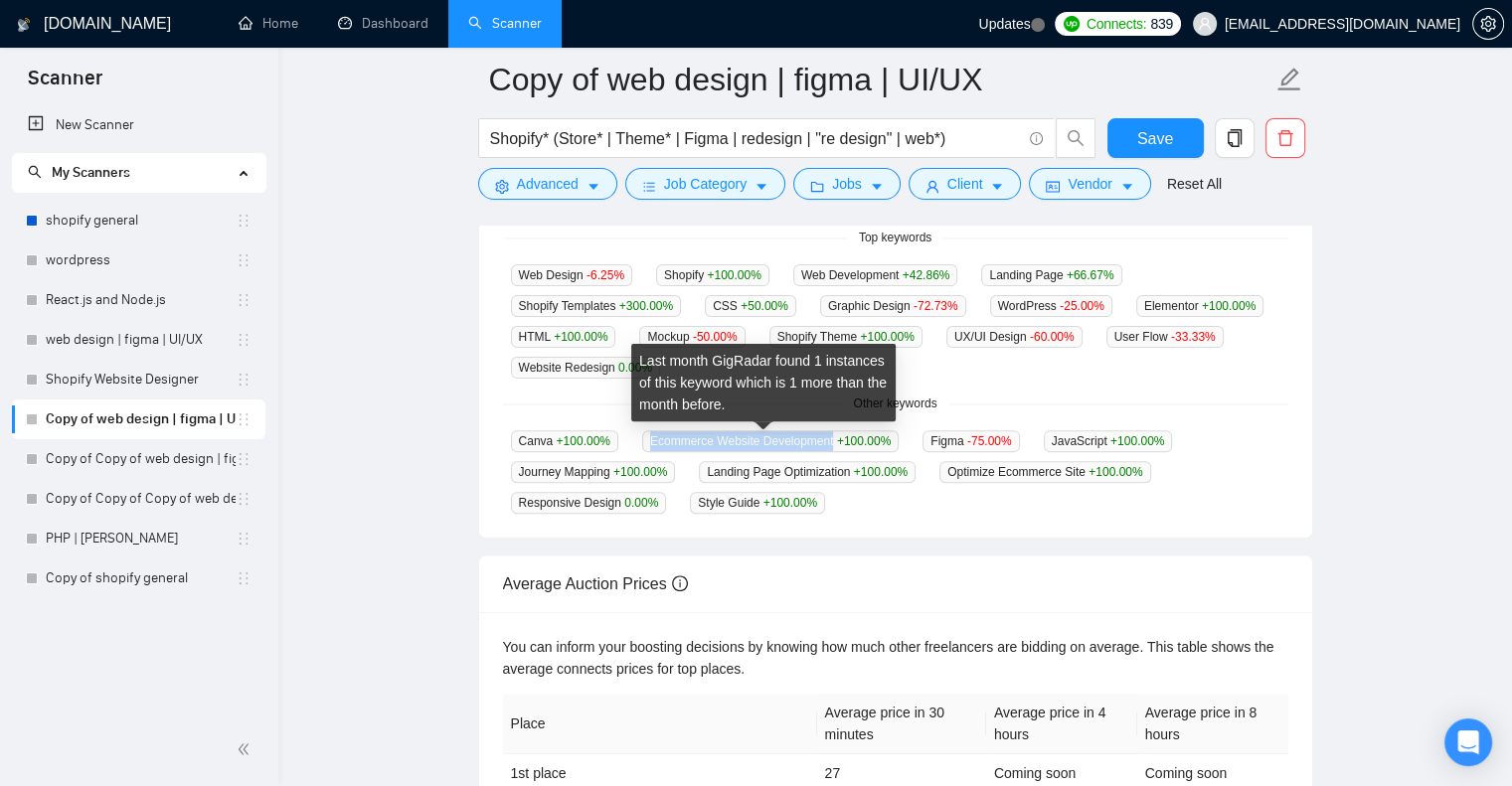 drag, startPoint x: 644, startPoint y: 442, endPoint x: 825, endPoint y: 440, distance: 181.01105 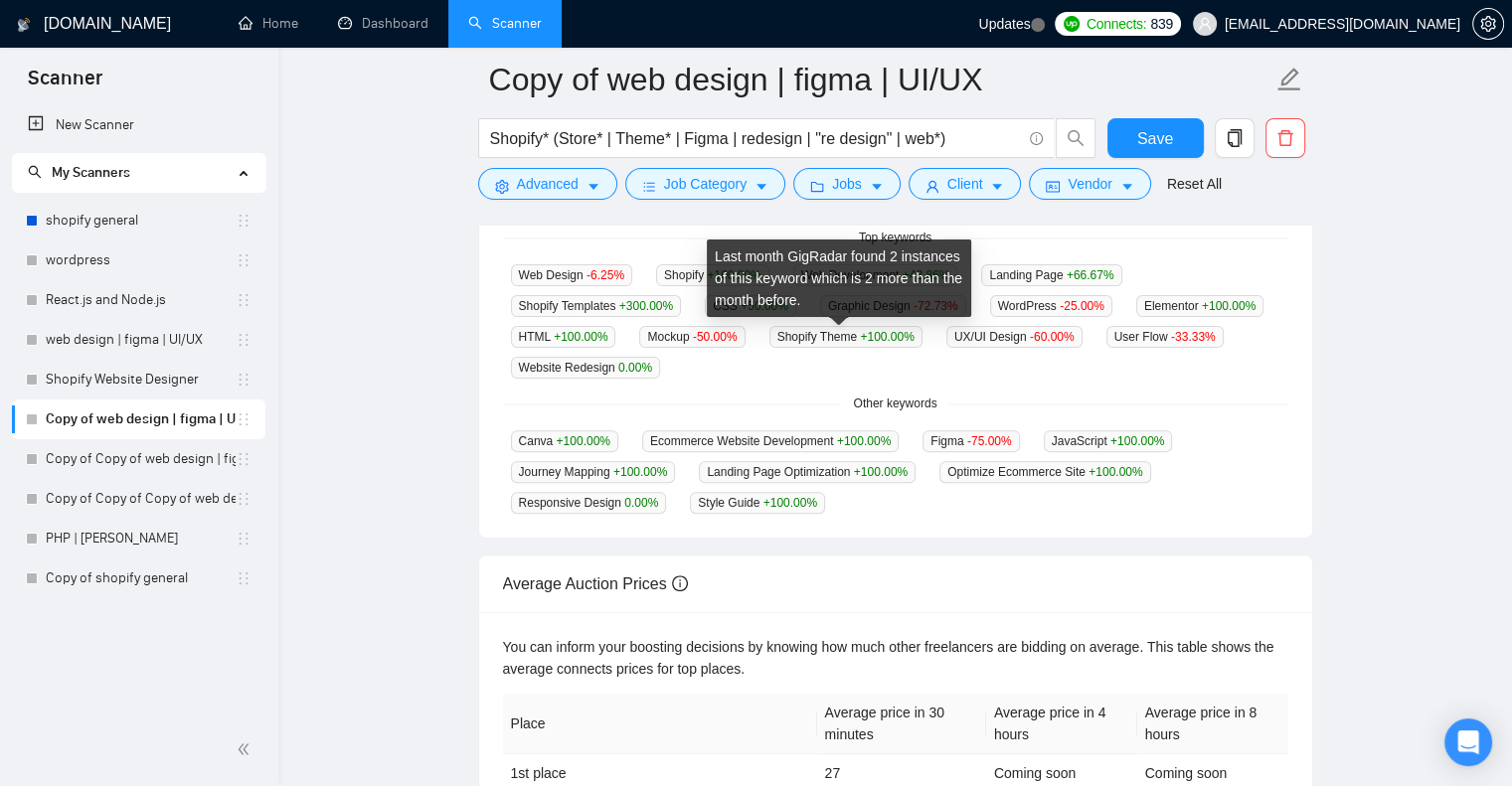 click on "Last month GigRadar found 2 instances of this keyword which is 2 more than the month before." at bounding box center (839, 278) 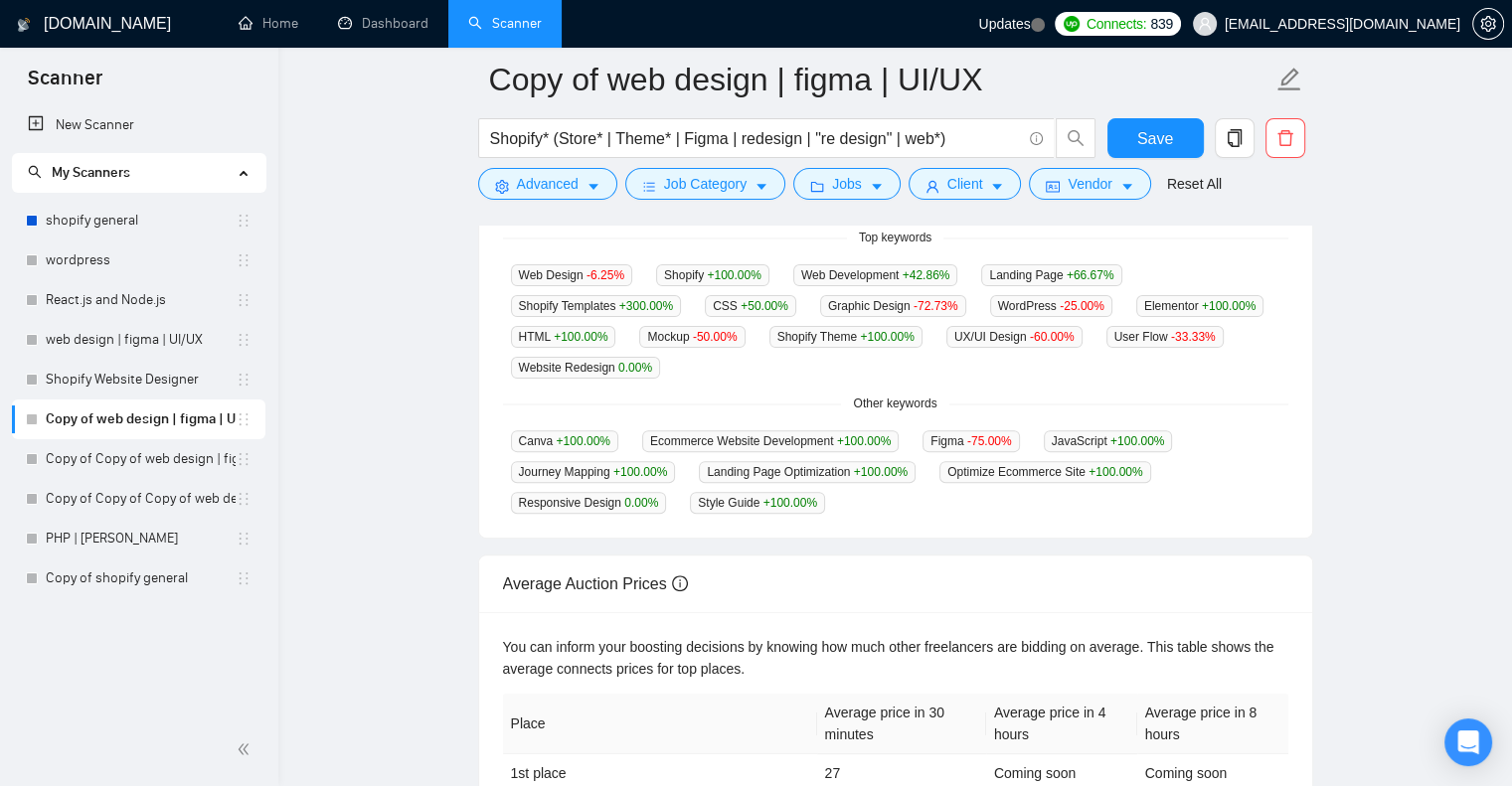 click on "GigRadar analyses the keywords used in the jobs found by this scanner to help you understand what kind of keywords are most frequently used by clients. Understanding the keywords that are common among the target jobs can be influential in boosting your profile and increasing scanner performance. Top keywords Web Design   -6.25 % Shopify   +100.00 % Web Development   +42.86 % Landing Page   +66.67 % Shopify Templates   +300.00 % CSS   +50.00 % Graphic Design   -72.73 % WordPress   -25.00 % Elementor   +100.00 % HTML   +100.00 % Mockup   -50.00 % Shopify Theme   +100.00 % UX/UI Design   -60.00 % User Flow   -33.33 % Website Redesign   0.00 % Other keywords Canva   +100.00 % Ecommerce Website Development   +100.00 % Figma   -75.00 % JavaScript   +100.00 % Journey Mapping   +100.00 % Landing Page Optimization   +100.00 % Optimize Ecommerce Site   +100.00 % Responsive Design   0.00 % Style Guide   +100.00 %" at bounding box center [896, 330] 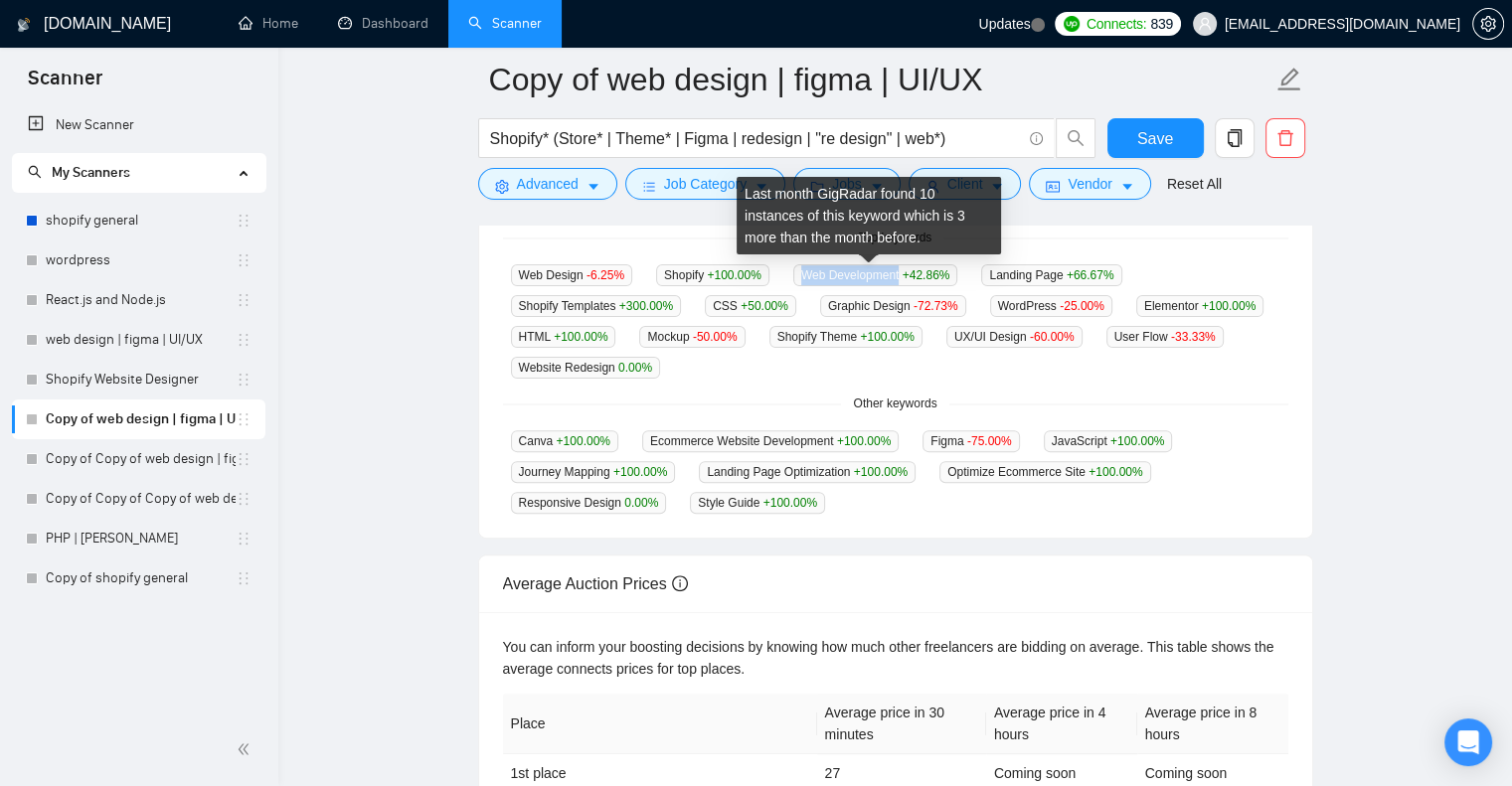drag, startPoint x: 795, startPoint y: 270, endPoint x: 894, endPoint y: 277, distance: 99.24717 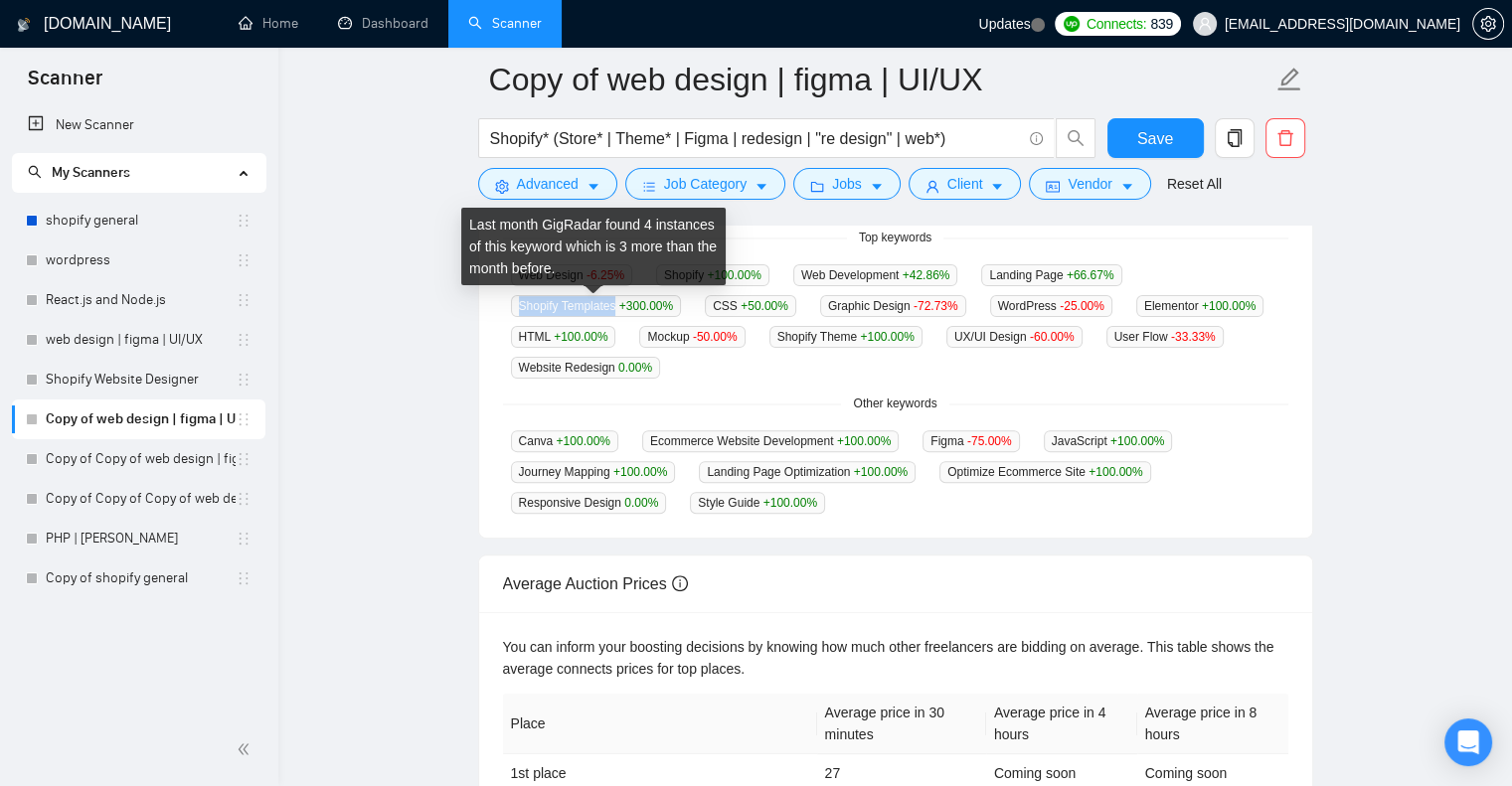 drag, startPoint x: 518, startPoint y: 305, endPoint x: 611, endPoint y: 305, distance: 93 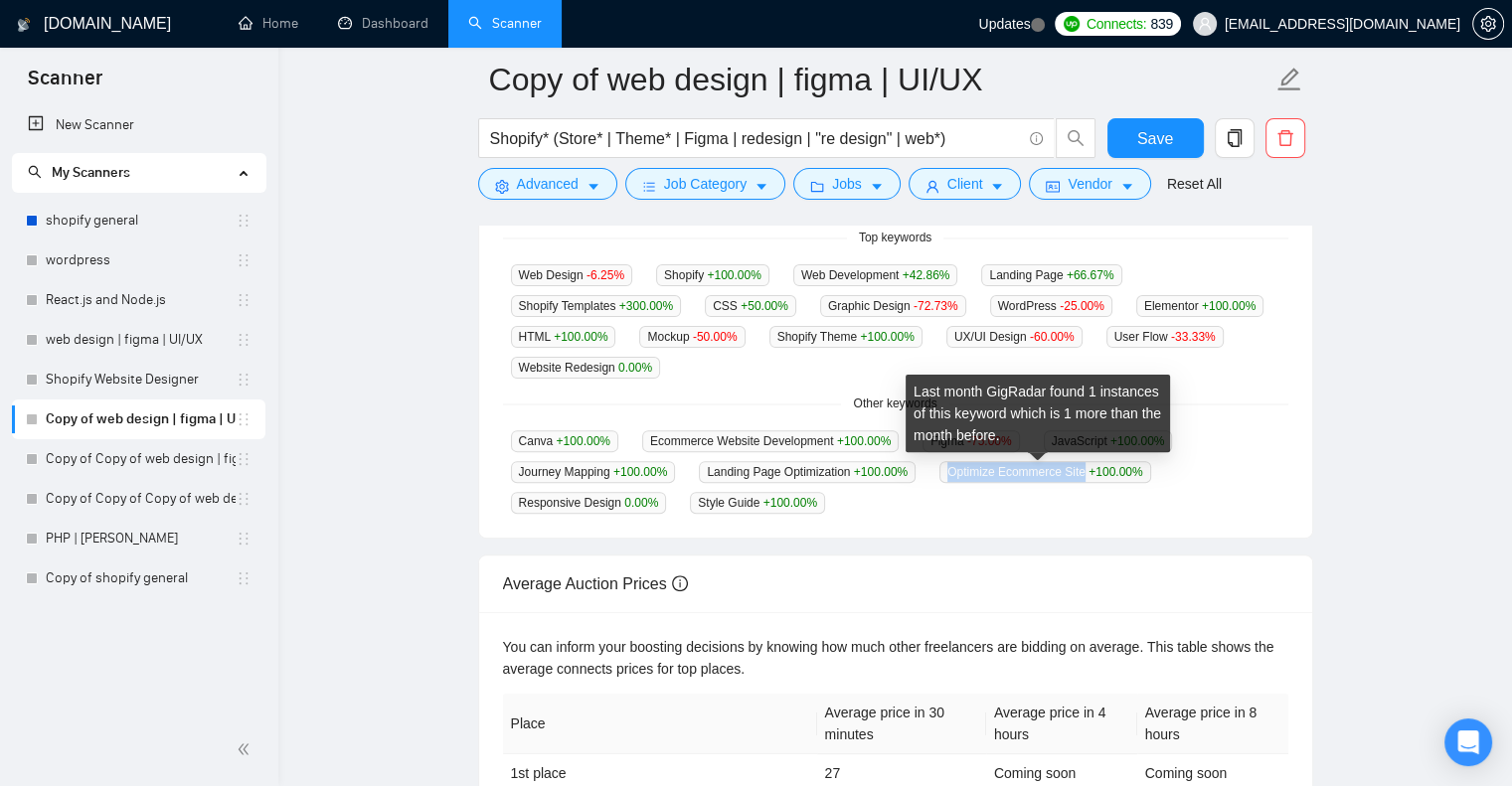 drag, startPoint x: 946, startPoint y: 469, endPoint x: 1078, endPoint y: 472, distance: 132.03409 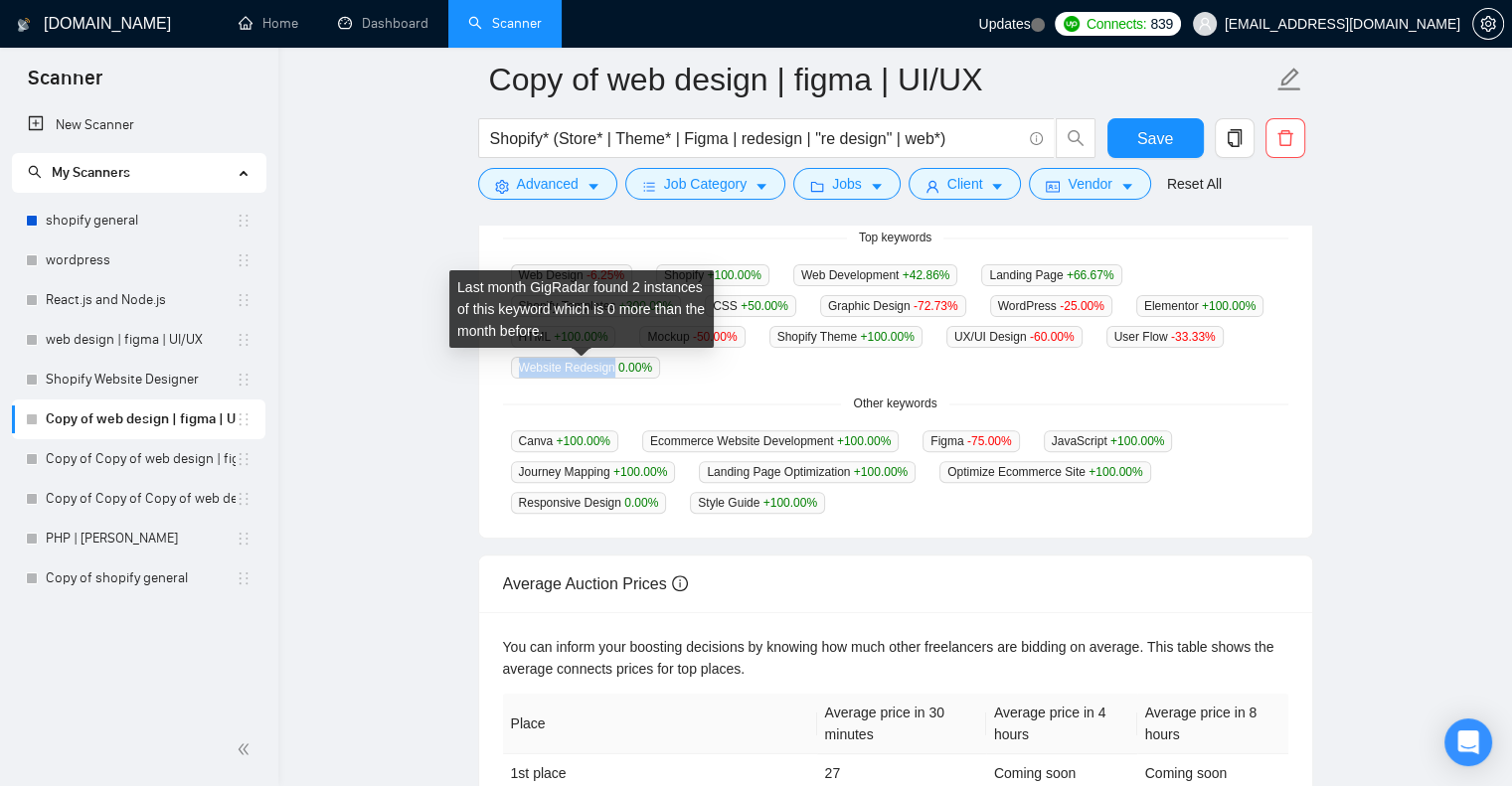 drag, startPoint x: 516, startPoint y: 363, endPoint x: 608, endPoint y: 371, distance: 92.34717 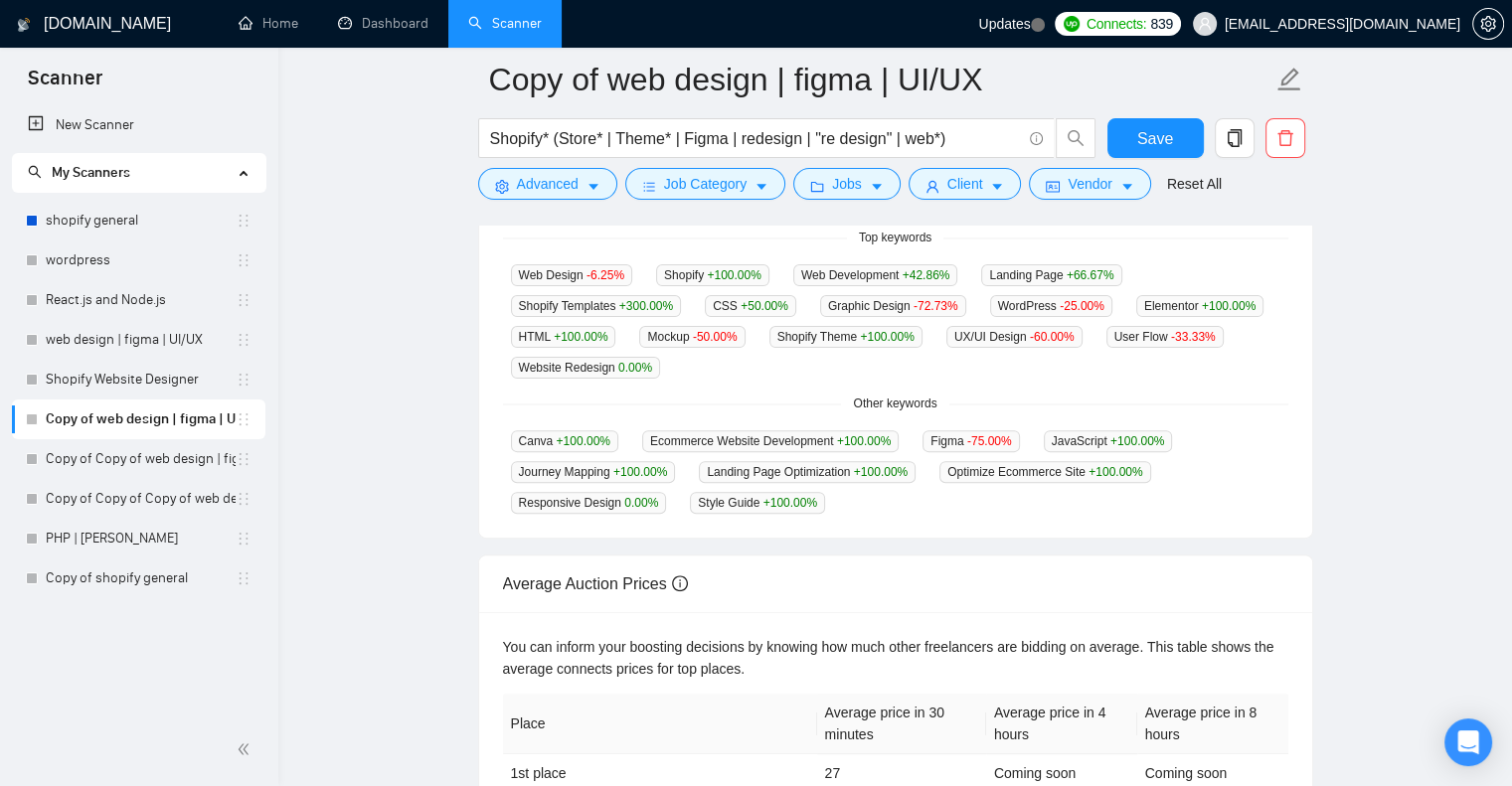 click on "Copy of web design | figma | UI/UX Shopify* (Store* | Theme* | Figma | redesign | "re design" | web*) Save Advanced   Job Category   Jobs   Client   Vendor   Reset All Preview Results Insights NEW Alerts Auto Bidder Jobs over 12 months 233   Average Per Month: 19 Connects prices over 12 months 17.92   Last month's average: 17.93 Top Keywords GigRadar analyses the keywords used in the jobs found by this scanner to help you understand what kind of keywords are most frequently used by clients. Understanding the keywords that are common among the target jobs can be influential in boosting your profile and increasing scanner performance. Top keywords Web Design   -6.25 % Shopify   +100.00 % Web Development   +42.86 % Landing Page   +66.67 % Shopify Templates   +300.00 % CSS   +50.00 % Graphic Design   -72.73 % WordPress   -25.00 % Elementor   +100.00 % HTML   +100.00 % Mockup   -50.00 % Shopify Theme   +100.00 % UX/UI Design   -60.00 % User Flow   -33.33 % Website Redesign   0.00 % Other keywords Canva   +100.00 %" at bounding box center [895, 244] 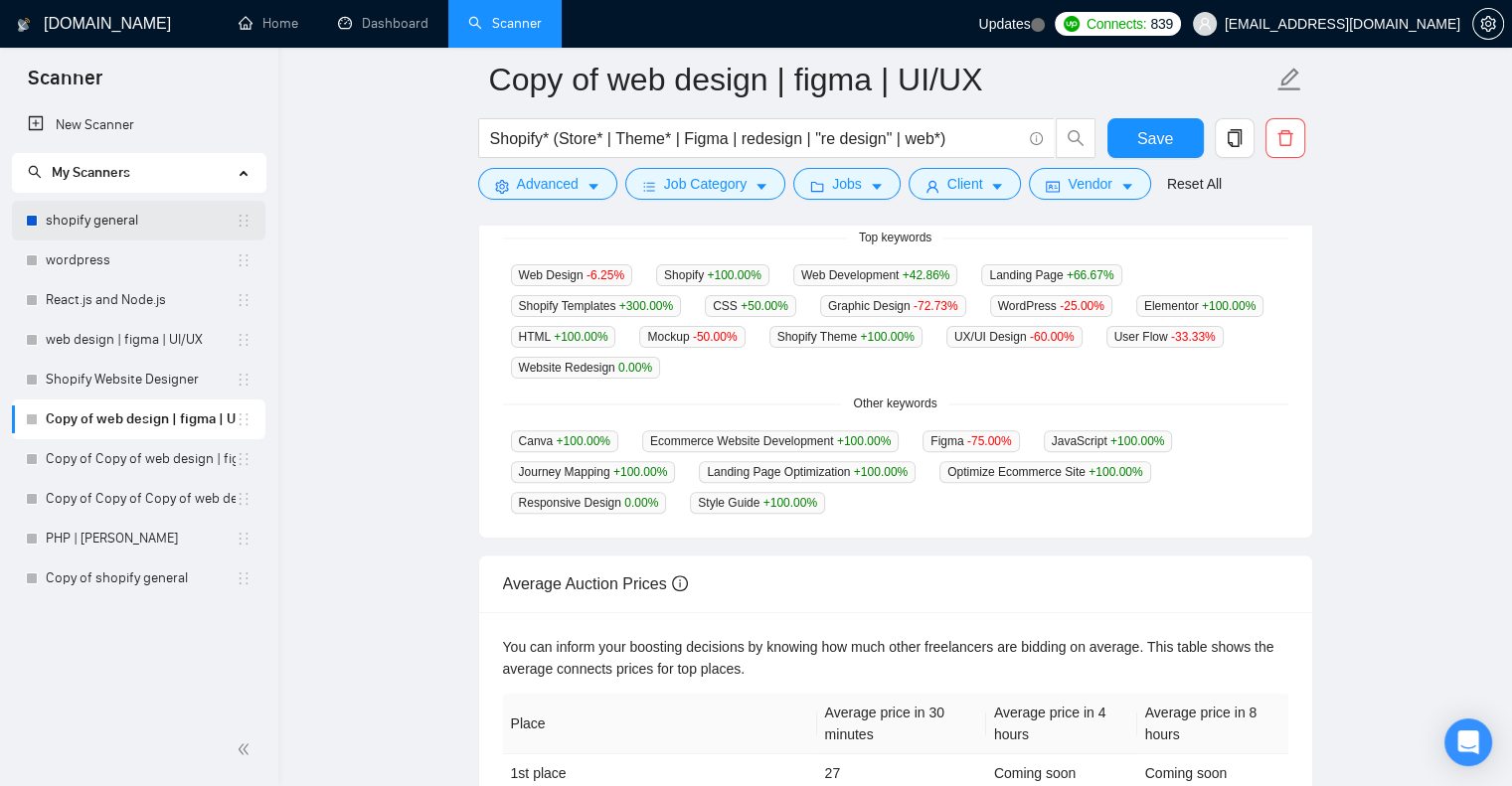 click on "shopify general" at bounding box center [140, 221] 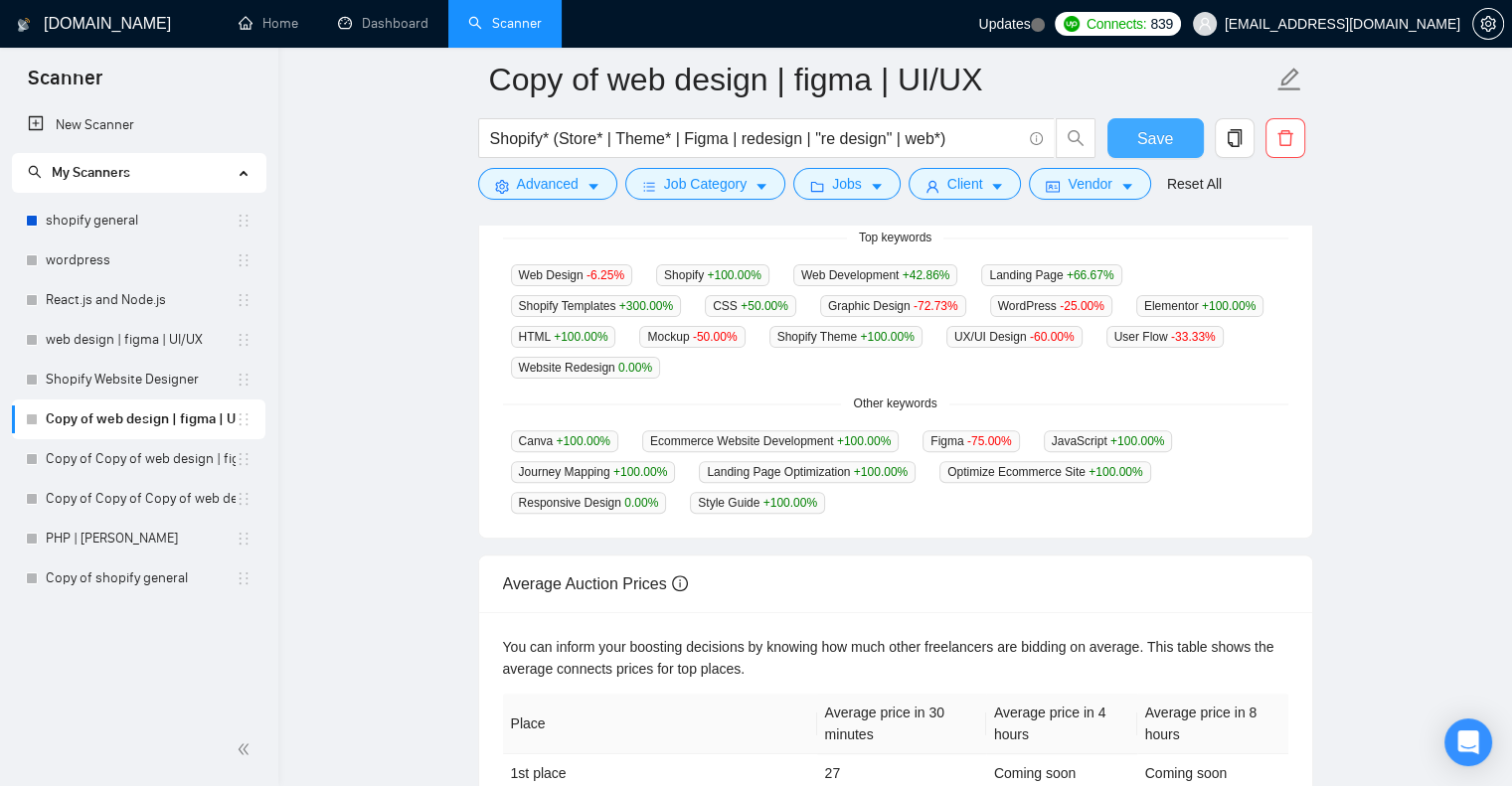click on "Save" at bounding box center [1155, 138] 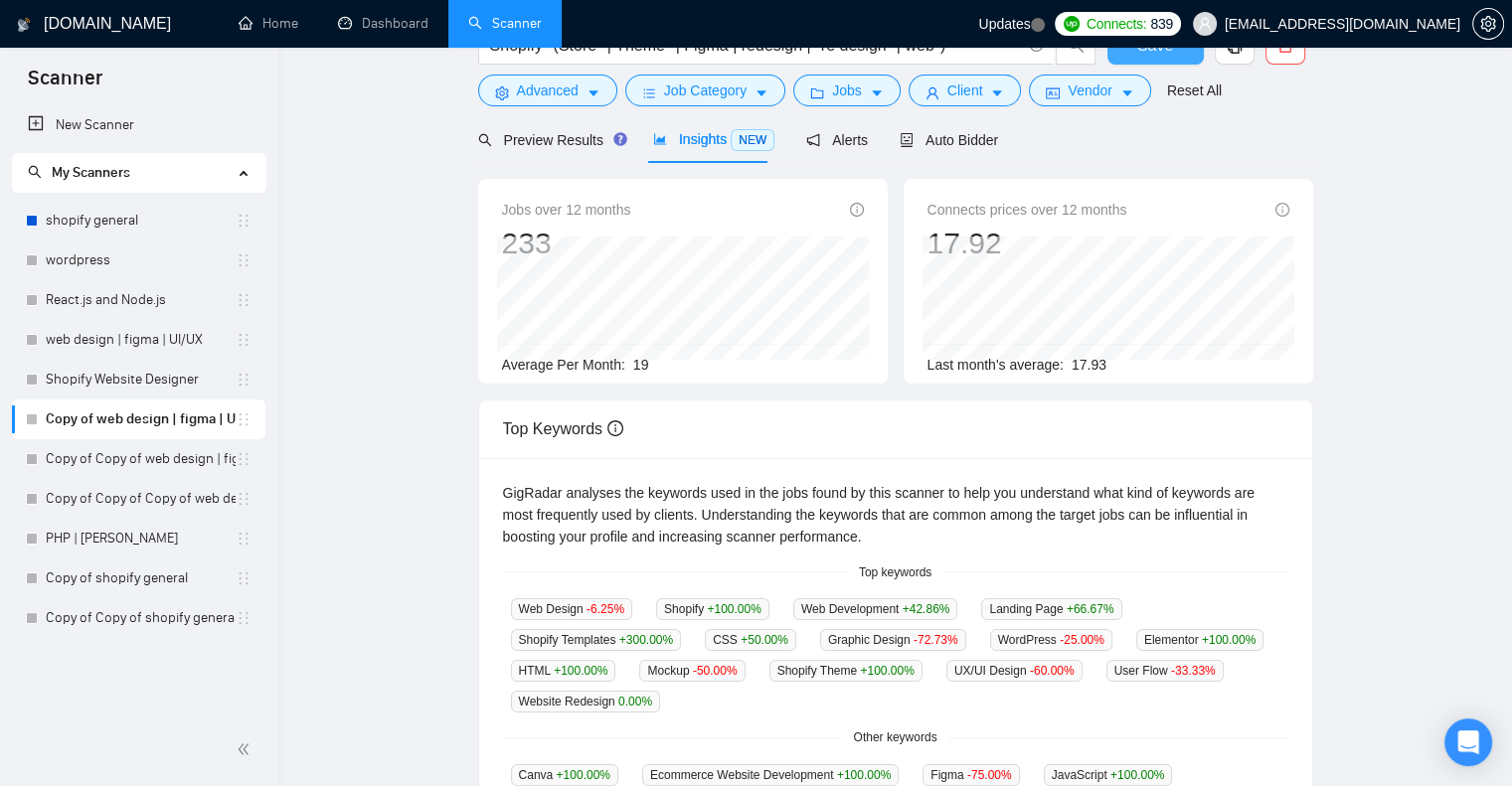 scroll, scrollTop: 0, scrollLeft: 0, axis: both 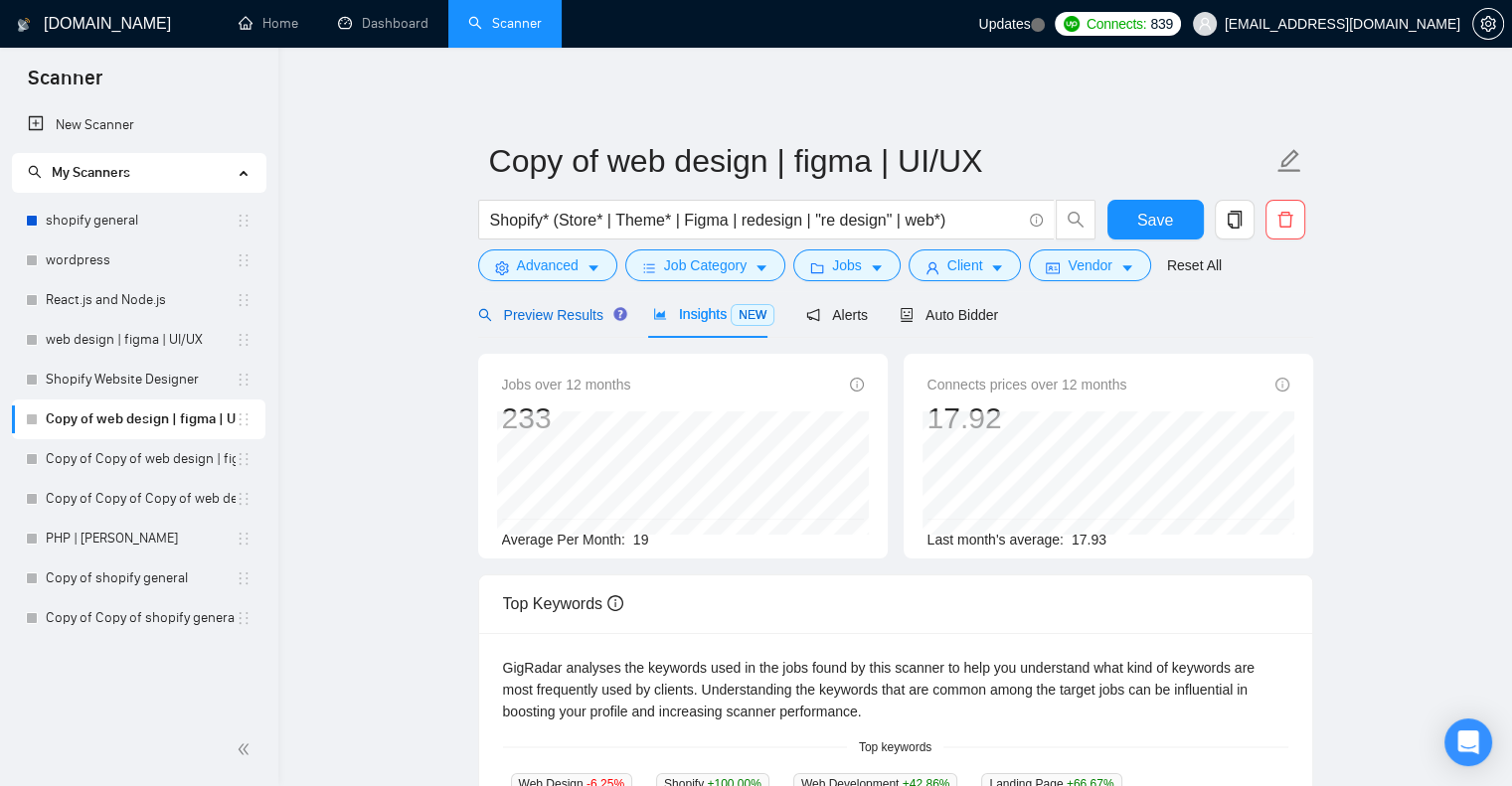 click on "Preview Results" at bounding box center (550, 315) 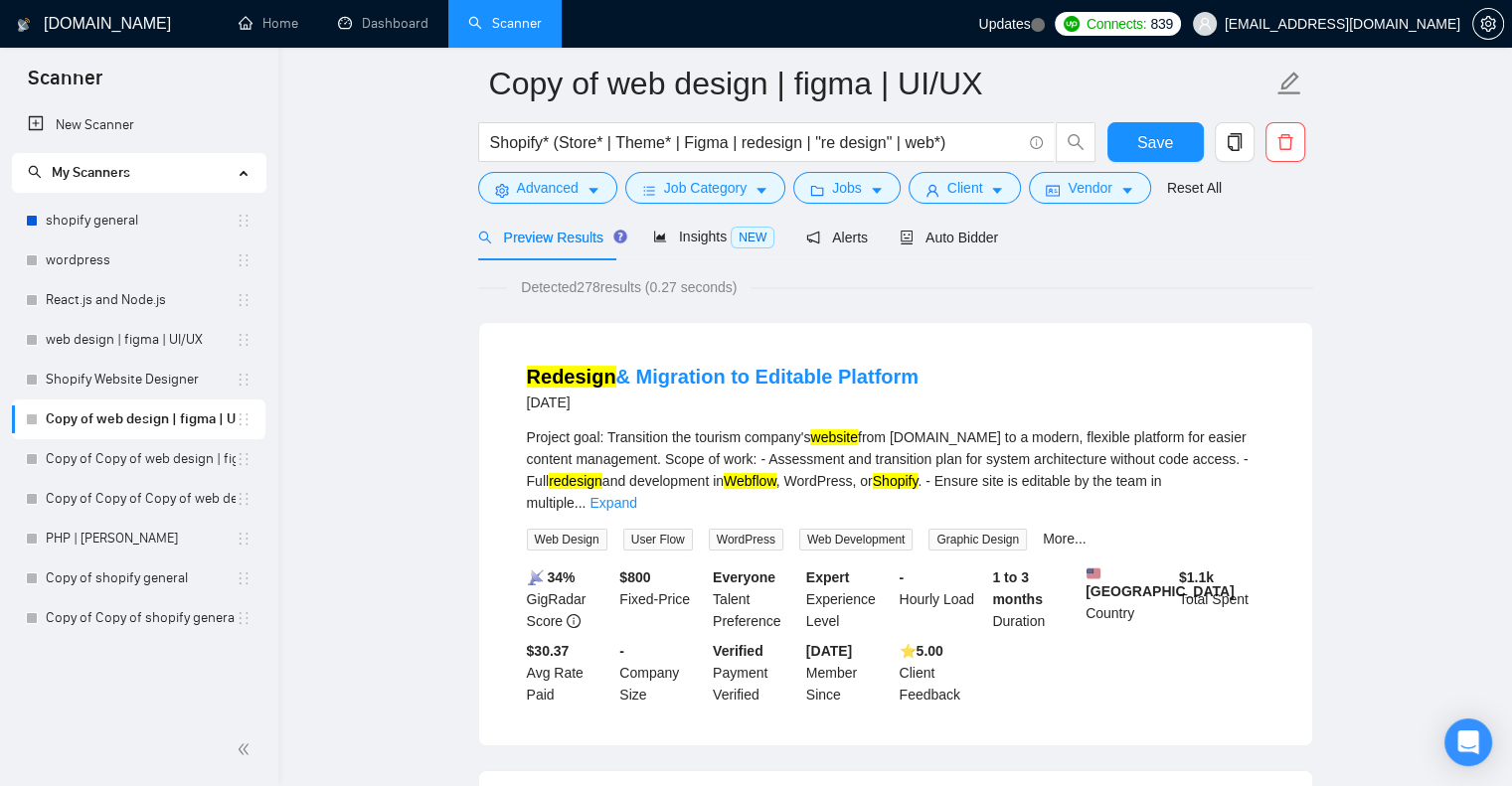 scroll, scrollTop: 79, scrollLeft: 0, axis: vertical 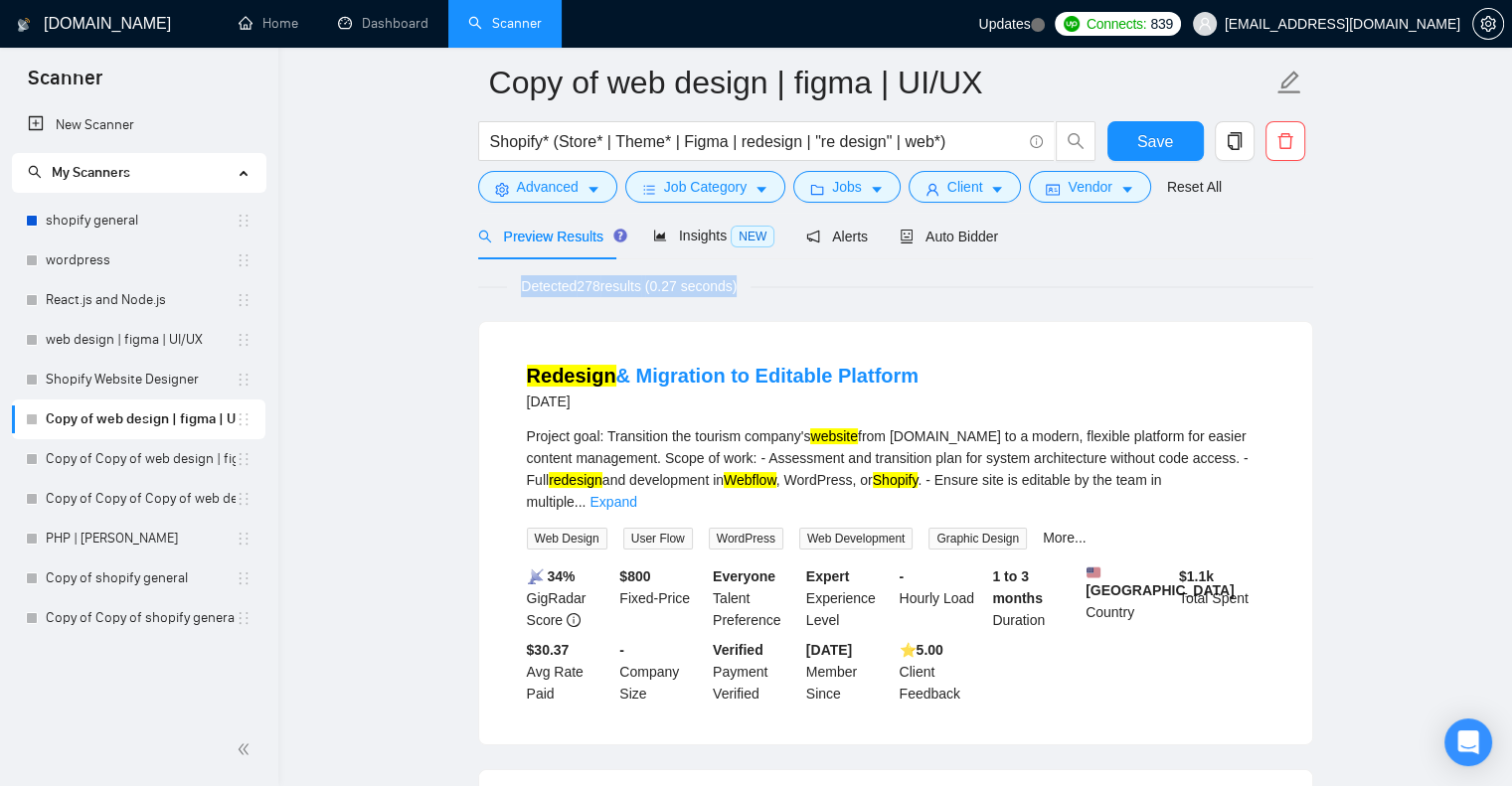 drag, startPoint x: 515, startPoint y: 282, endPoint x: 750, endPoint y: 287, distance: 235.05319 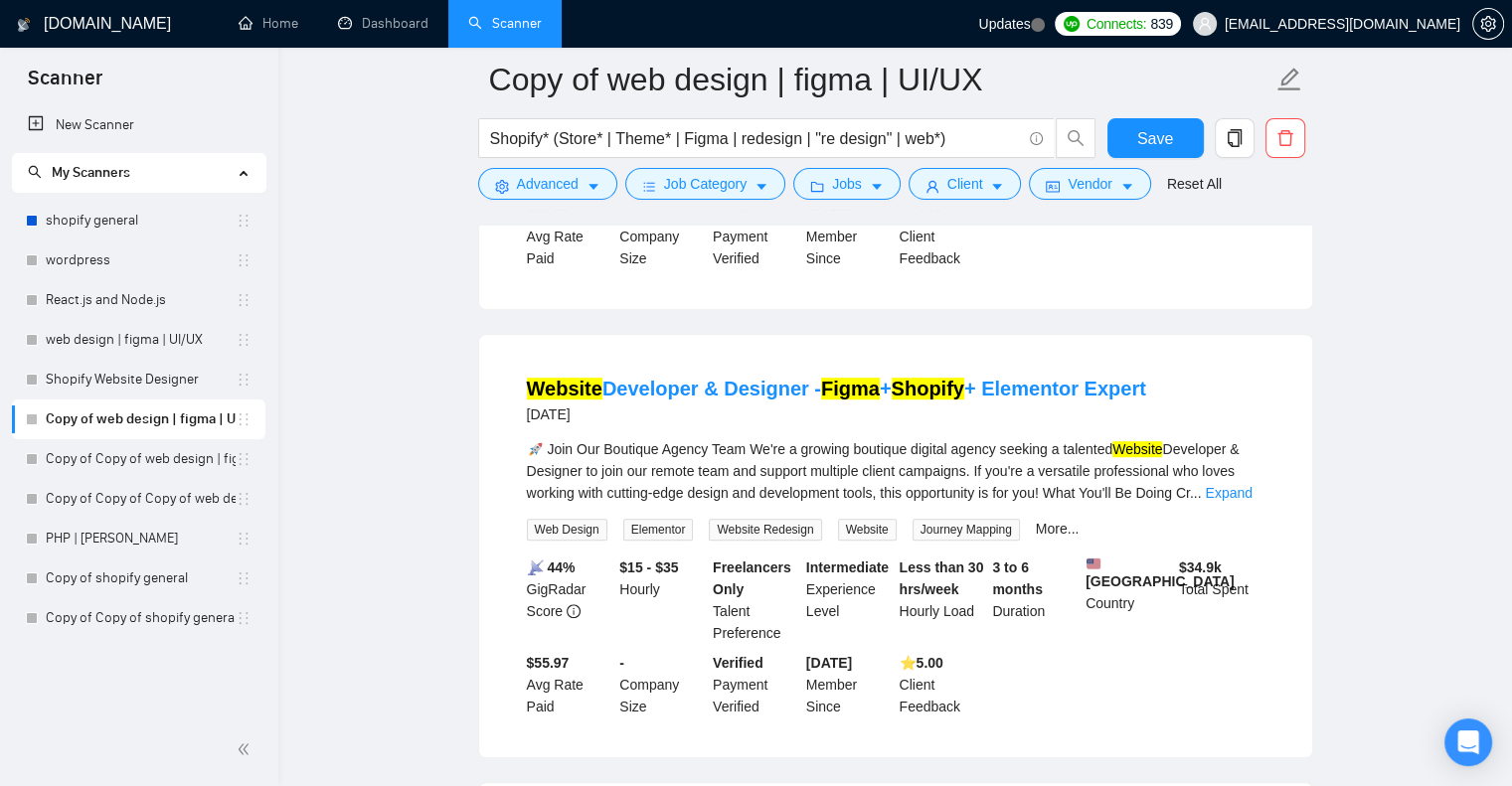 scroll, scrollTop: 993, scrollLeft: 0, axis: vertical 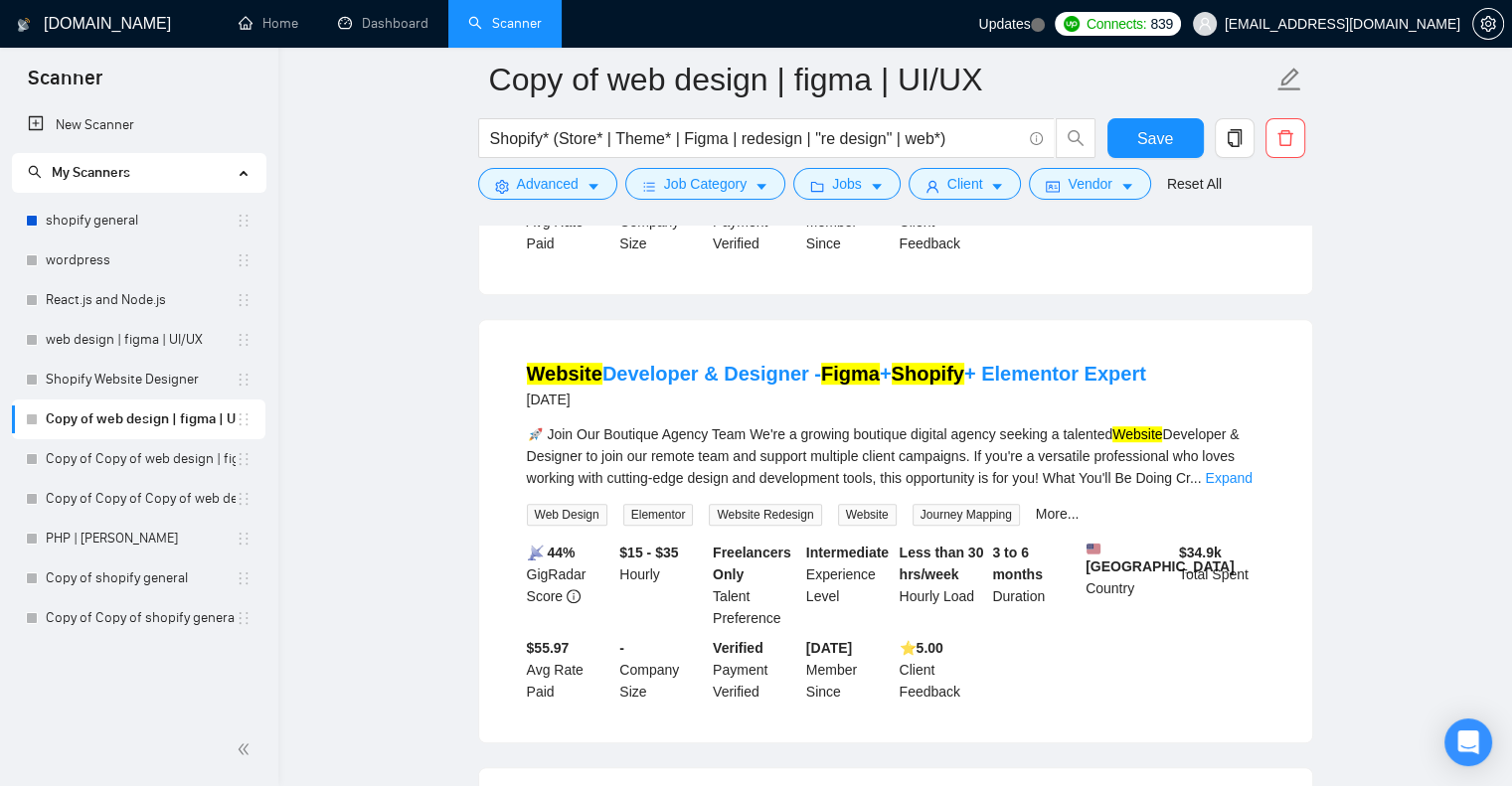 click on "Copy of web design | figma | UI/UX Shopify* (Store* | Theme* | Figma | redesign | "re design" | web*) Save Advanced   Job Category   Jobs   Client   Vendor   Reset All Preview Results Insights NEW Alerts Auto Bidder Detected   278  results   (0.27 seconds) Redesign  & Migration to Editable Platform [DATE] Project goal:
Transition the tourism company's  website  from [DOMAIN_NAME] to a modern, flexible platform for easier content management.
Scope of work:
- Assessment and transition plan for system architecture without code access.
- Full  redesign  and development in  Webflow , WordPress, or  Shopify .
- Ensure site is editable by the team in multiple  ... Expand Web Design User Flow WordPress Web Development Graphic Design More... 📡   34% GigRadar Score   $ 800 Fixed-Price Everyone Talent Preference Expert Experience Level - Hourly Load 1 to 3 months Duration   [GEOGRAPHIC_DATA] Country $ 1.1k Total Spent $30.37 Avg Rate Paid - Company Size Verified Payment Verified [DATE] Member Since ⭐️  5.00 Shopify" at bounding box center [895, 1563] 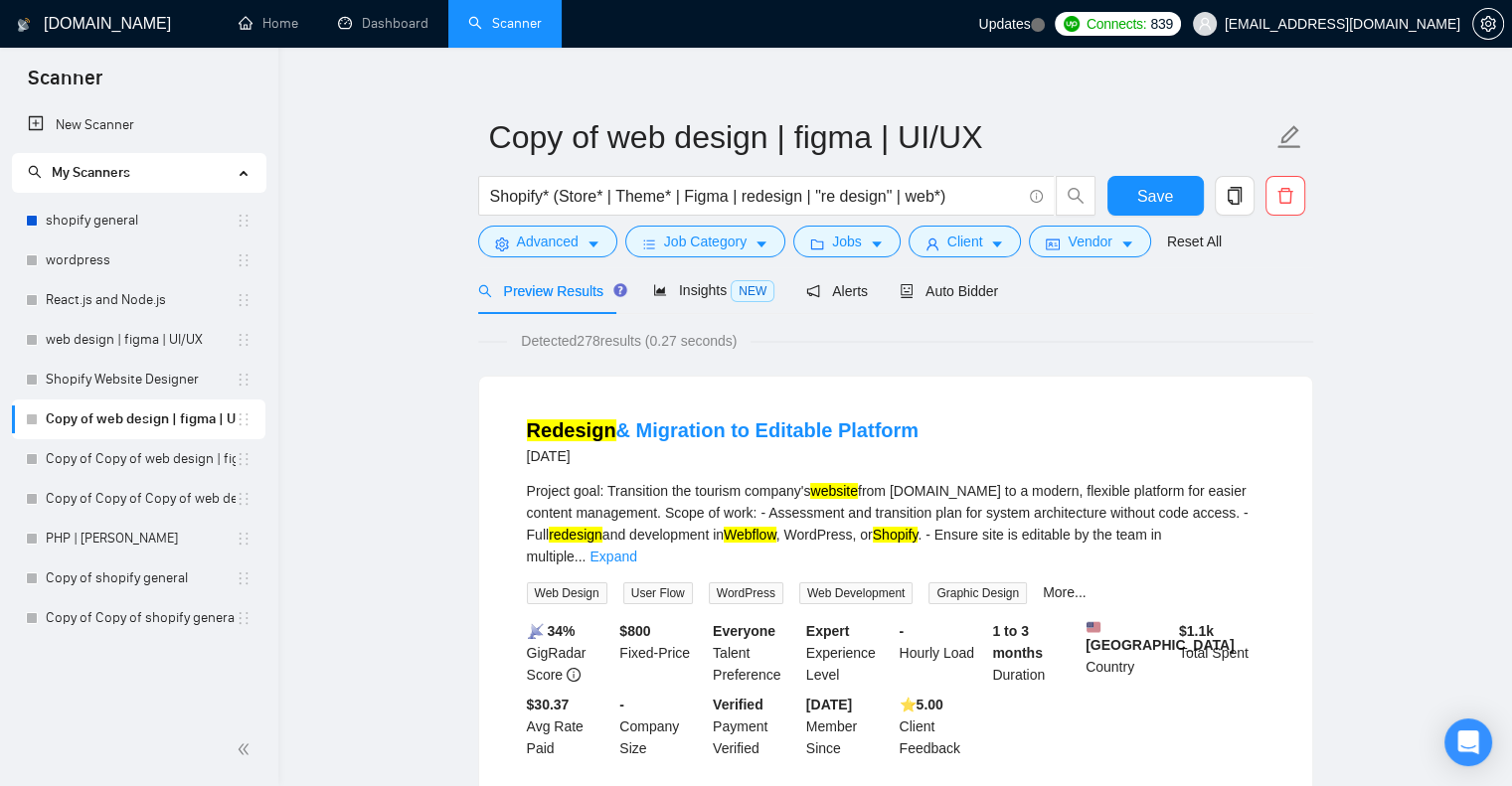 scroll, scrollTop: 0, scrollLeft: 0, axis: both 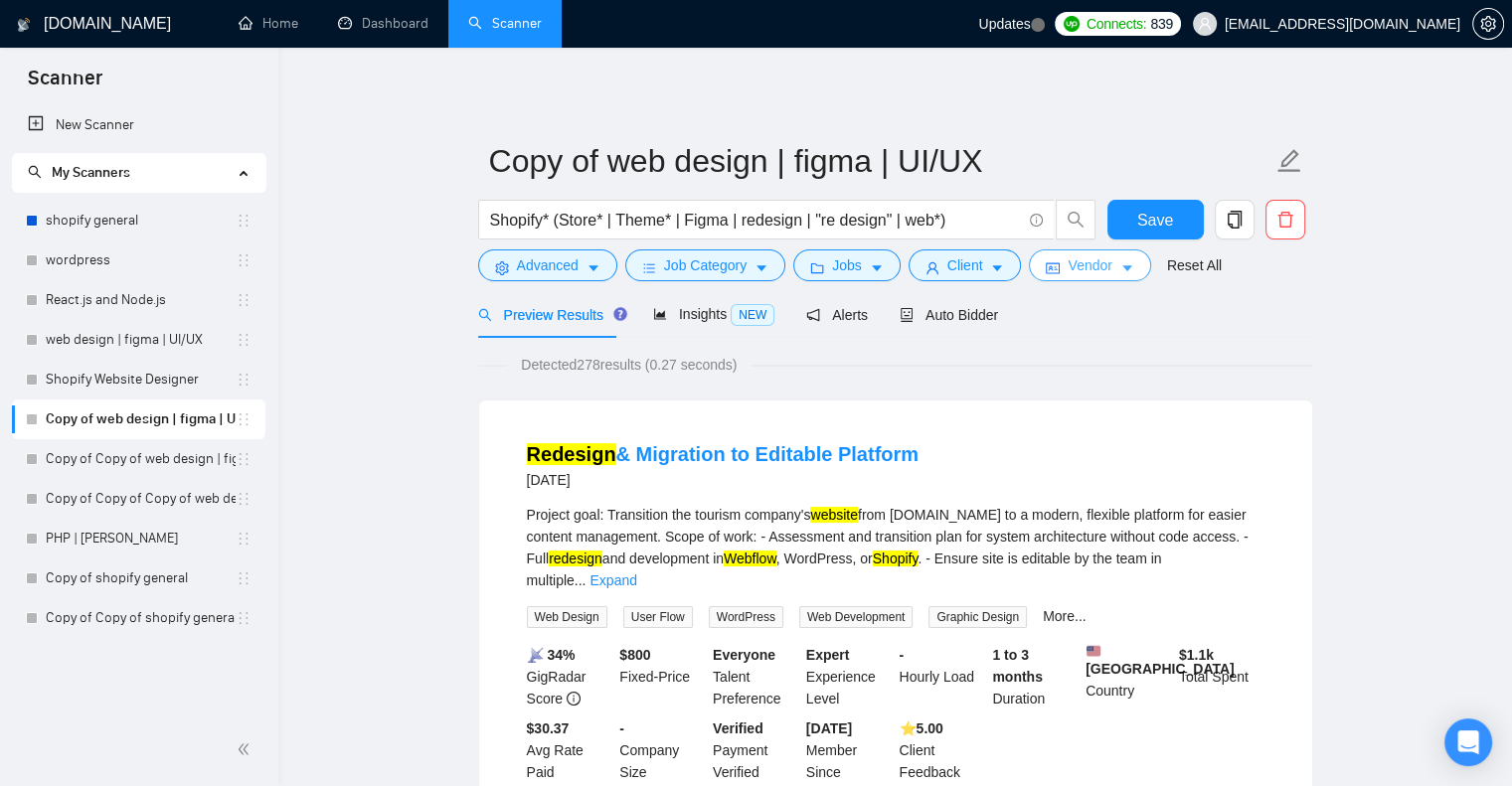 click on "Vendor" at bounding box center [1090, 265] 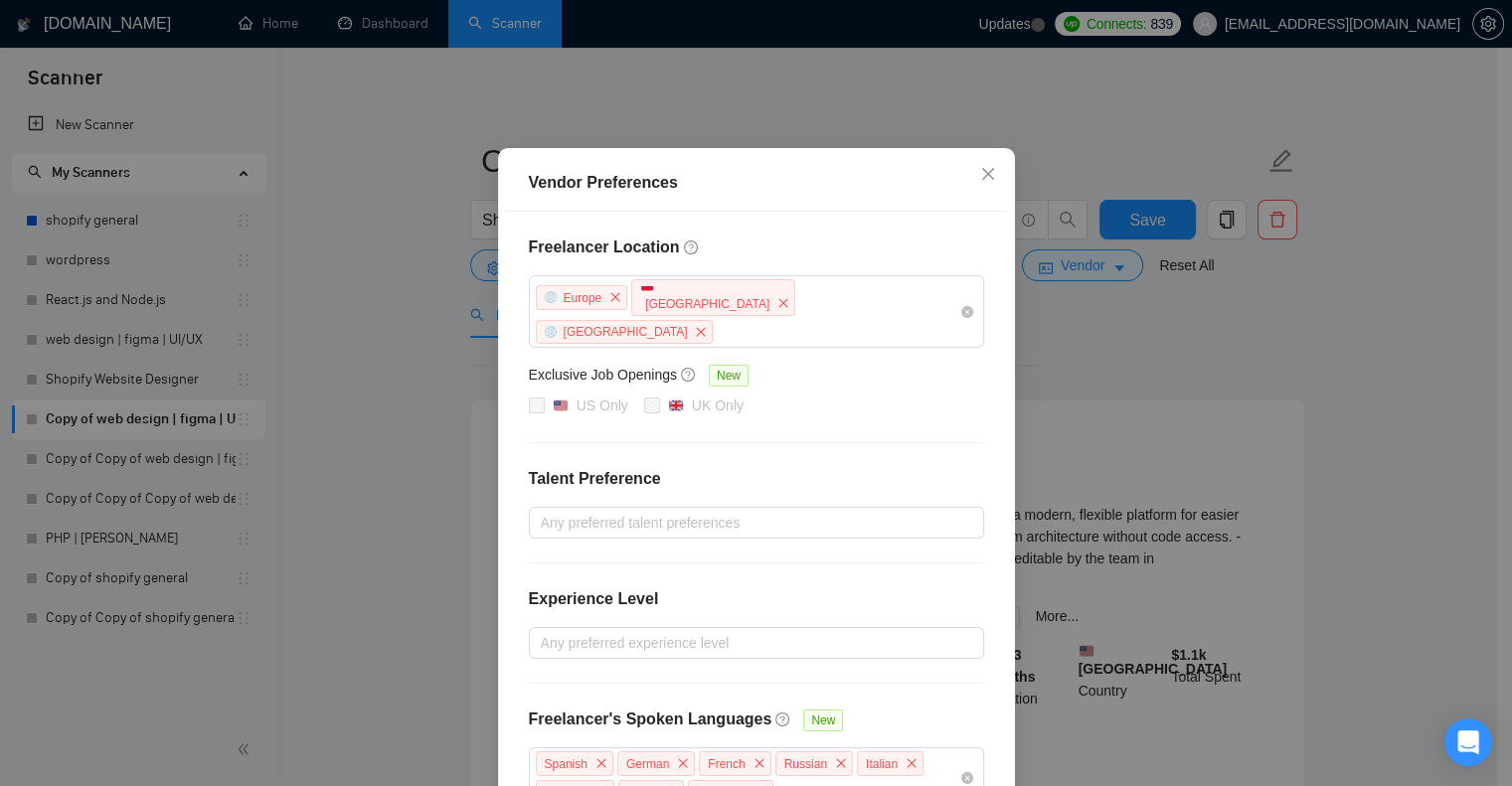 scroll, scrollTop: 170, scrollLeft: 0, axis: vertical 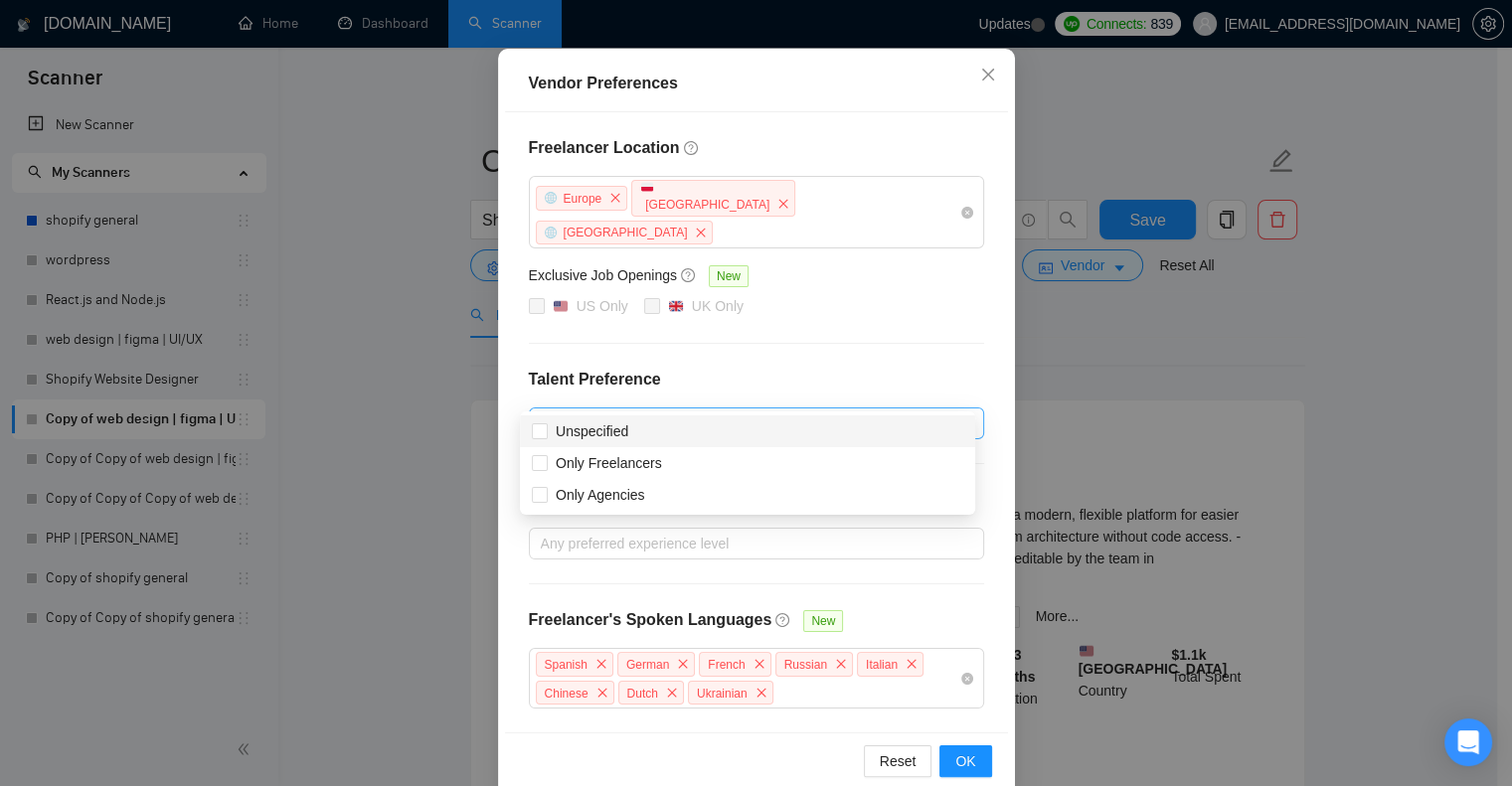 click at bounding box center (747, 423) 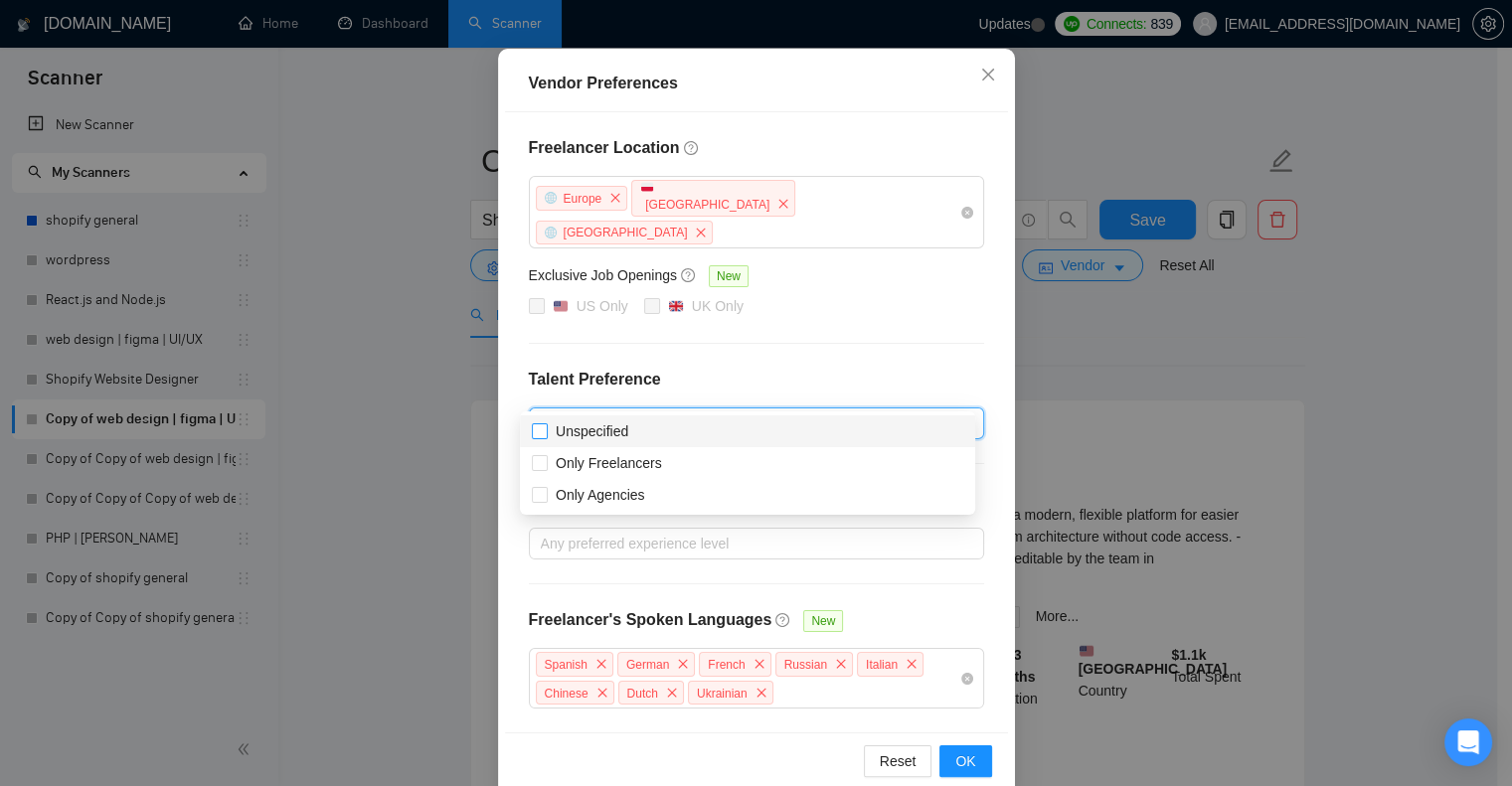 click on "Unspecified" at bounding box center (539, 430) 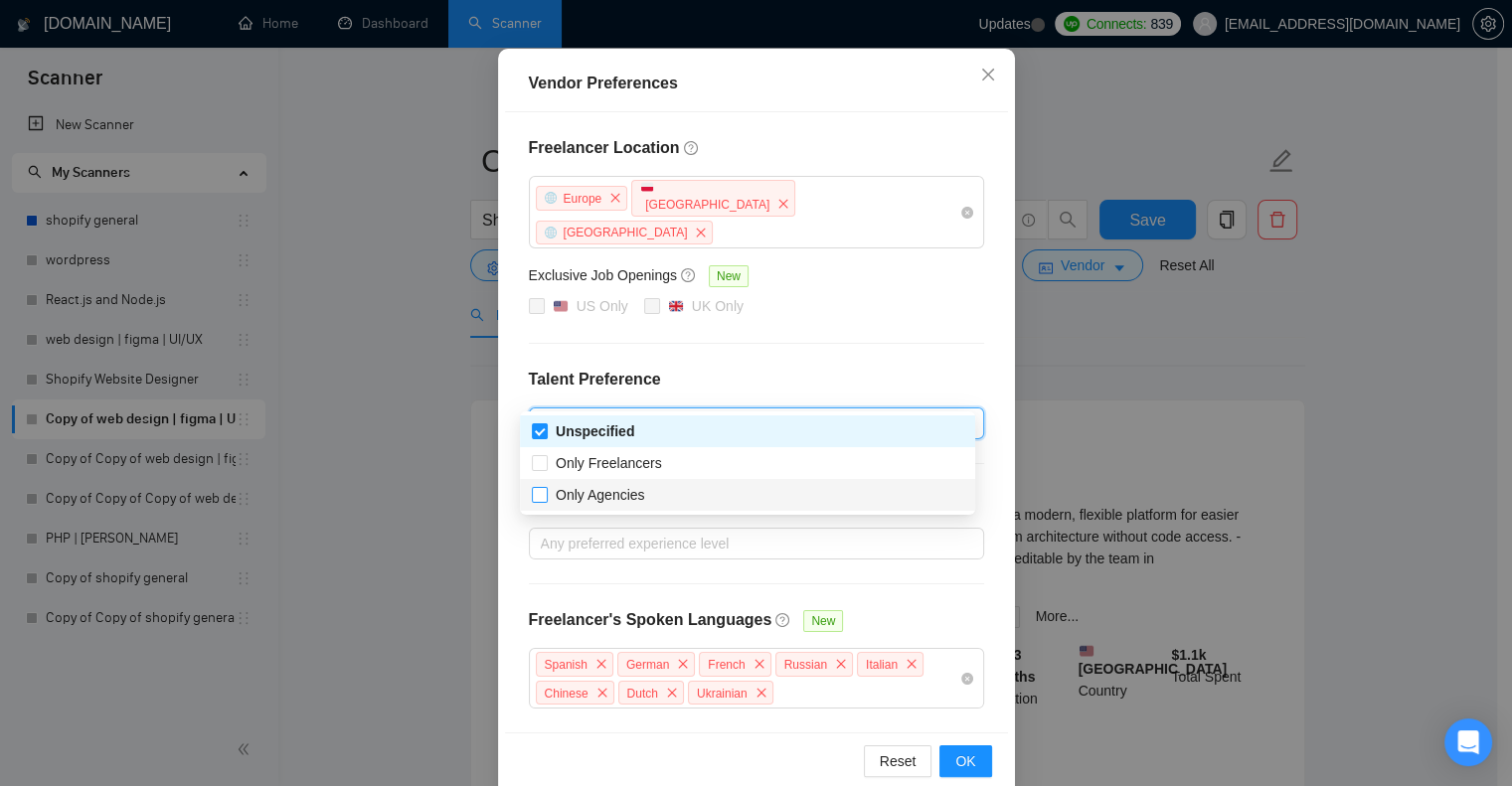 click on "Only Agencies" at bounding box center (539, 494) 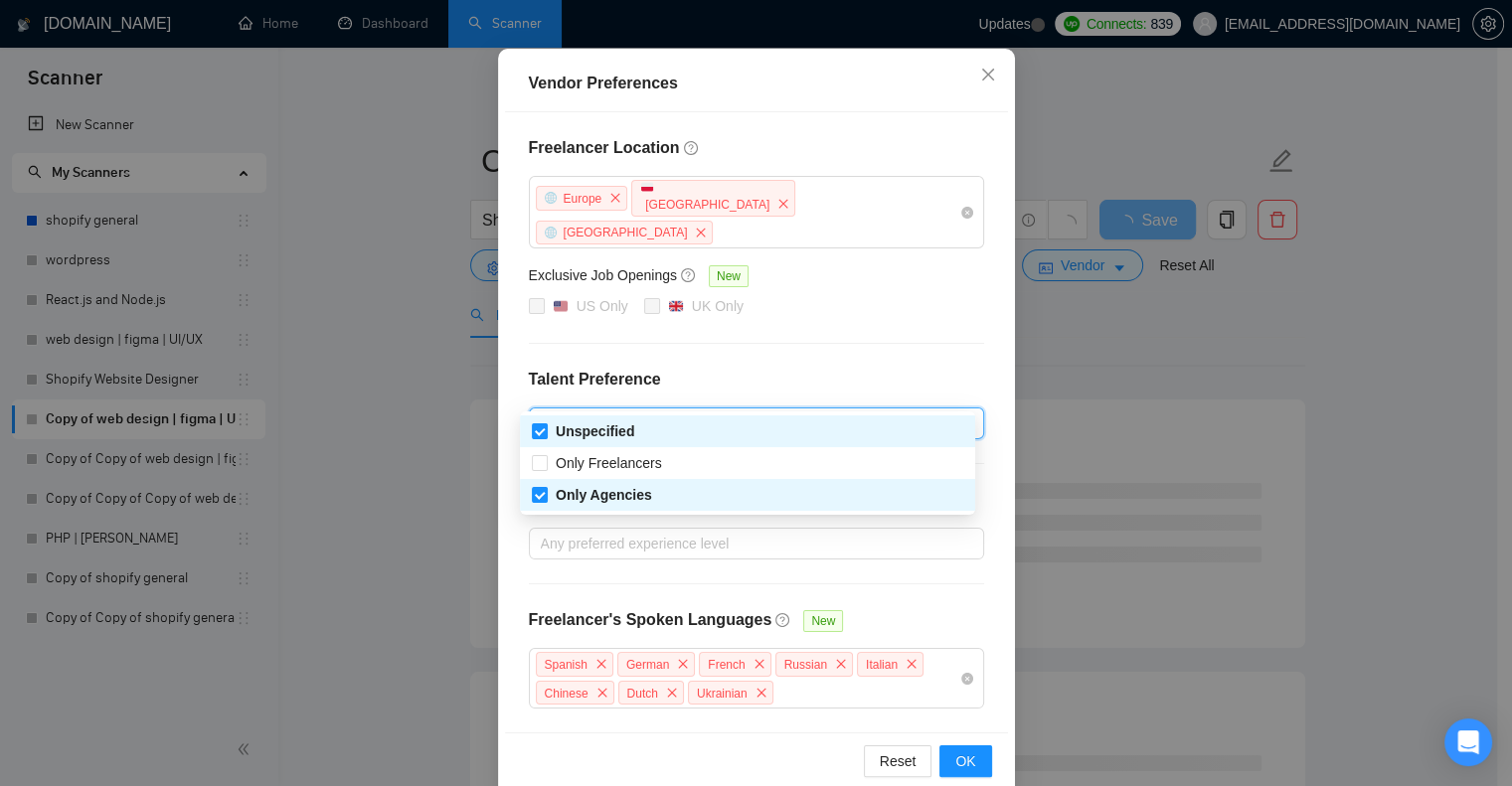 click on "Unspecified" at bounding box center (748, 431) 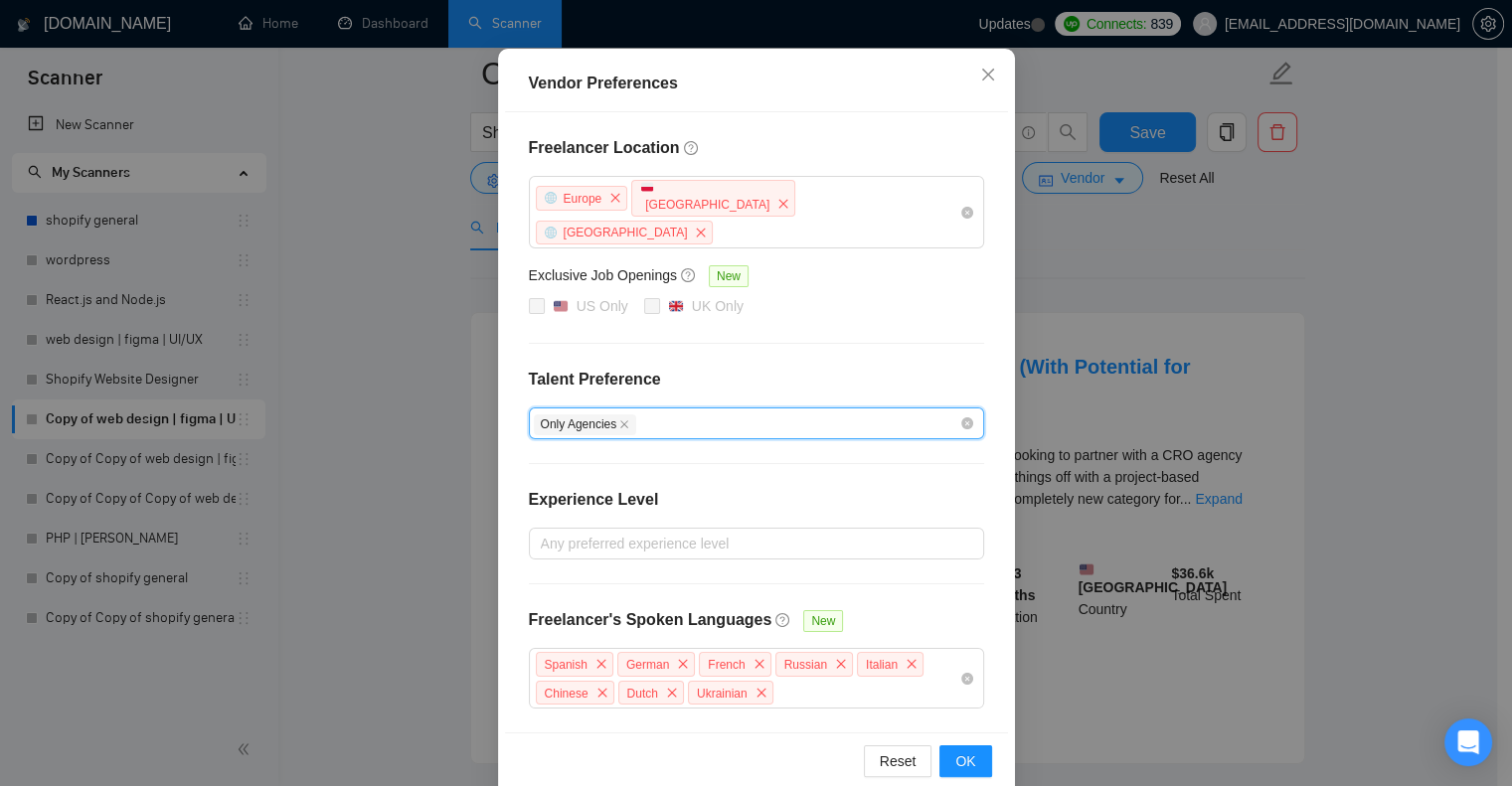 scroll, scrollTop: 0, scrollLeft: 0, axis: both 